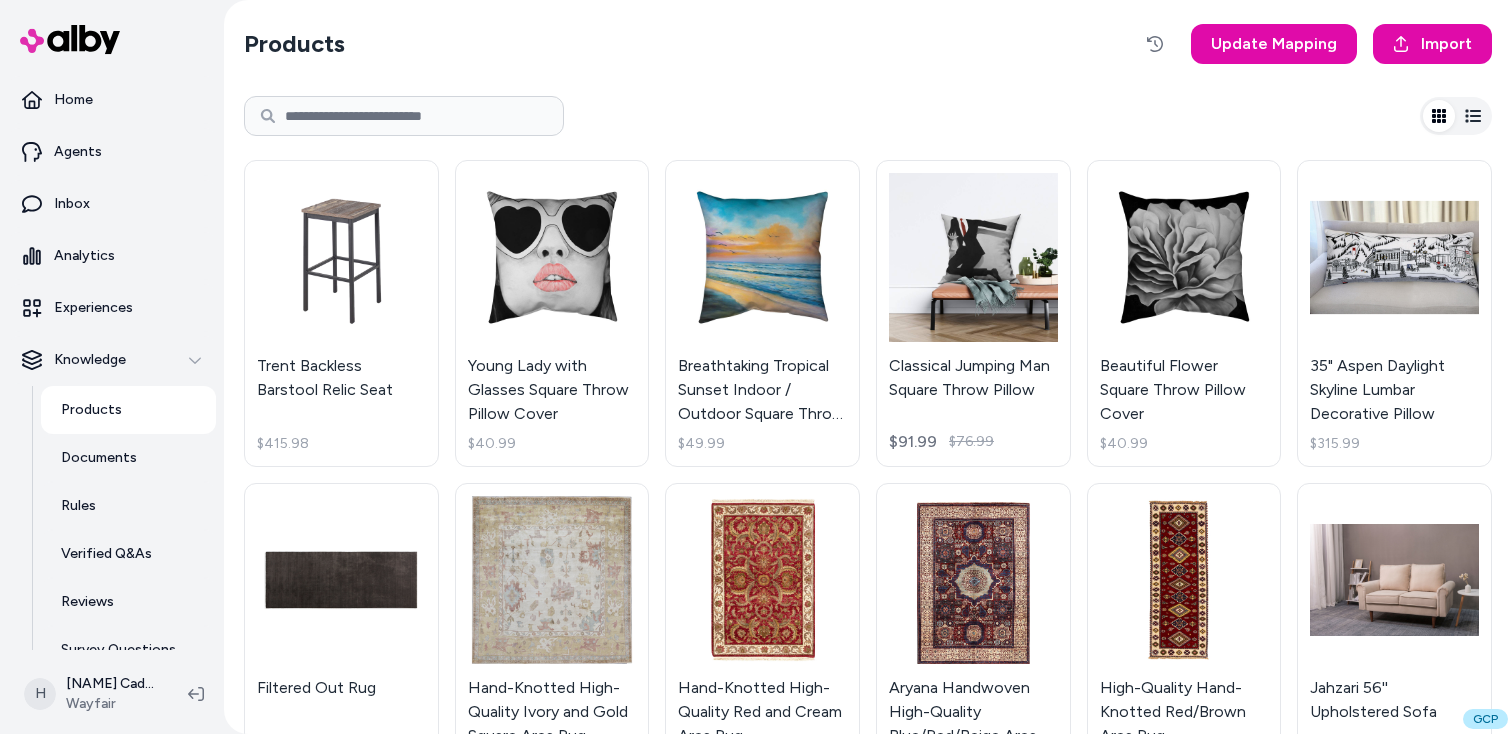 scroll, scrollTop: 0, scrollLeft: 0, axis: both 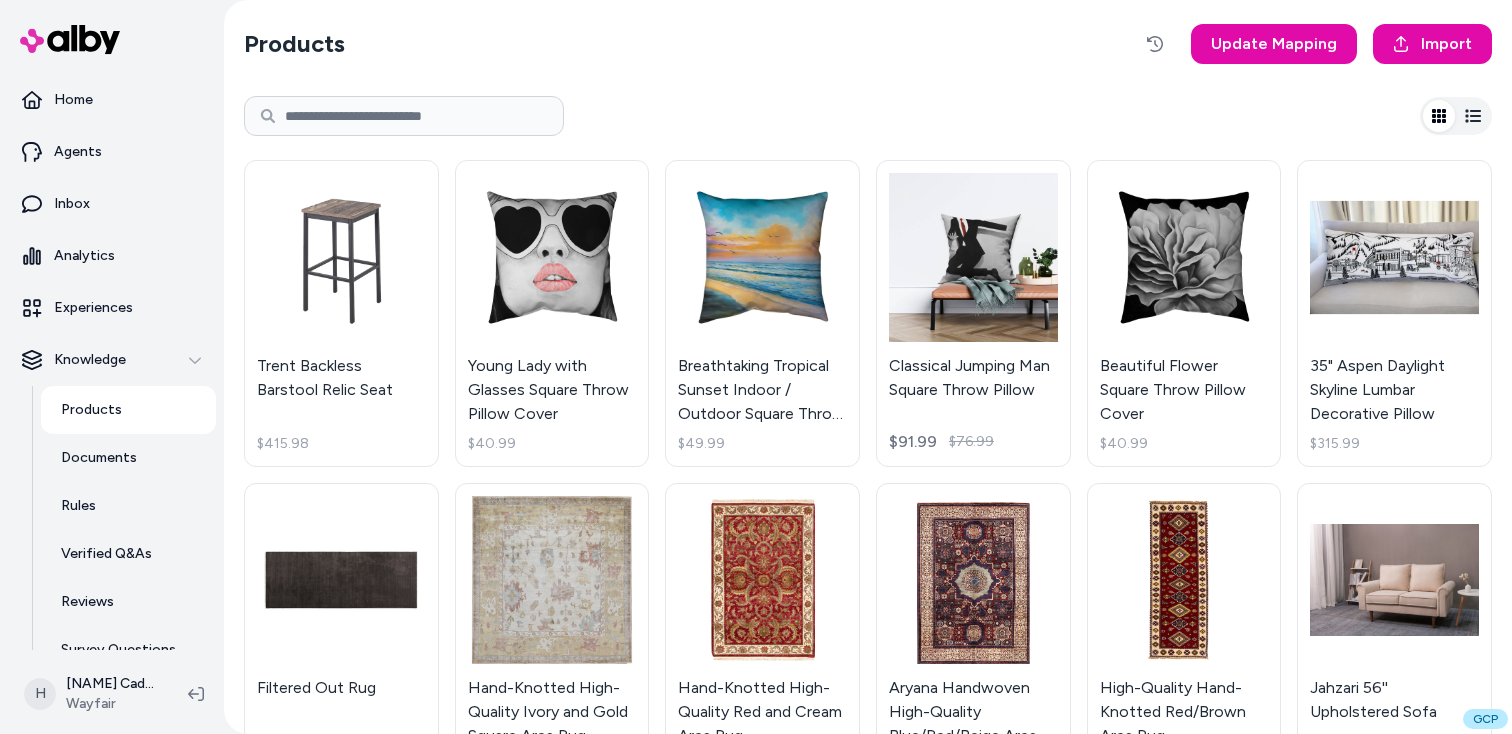 click on "Products Update Mapping   Import" at bounding box center (868, 44) 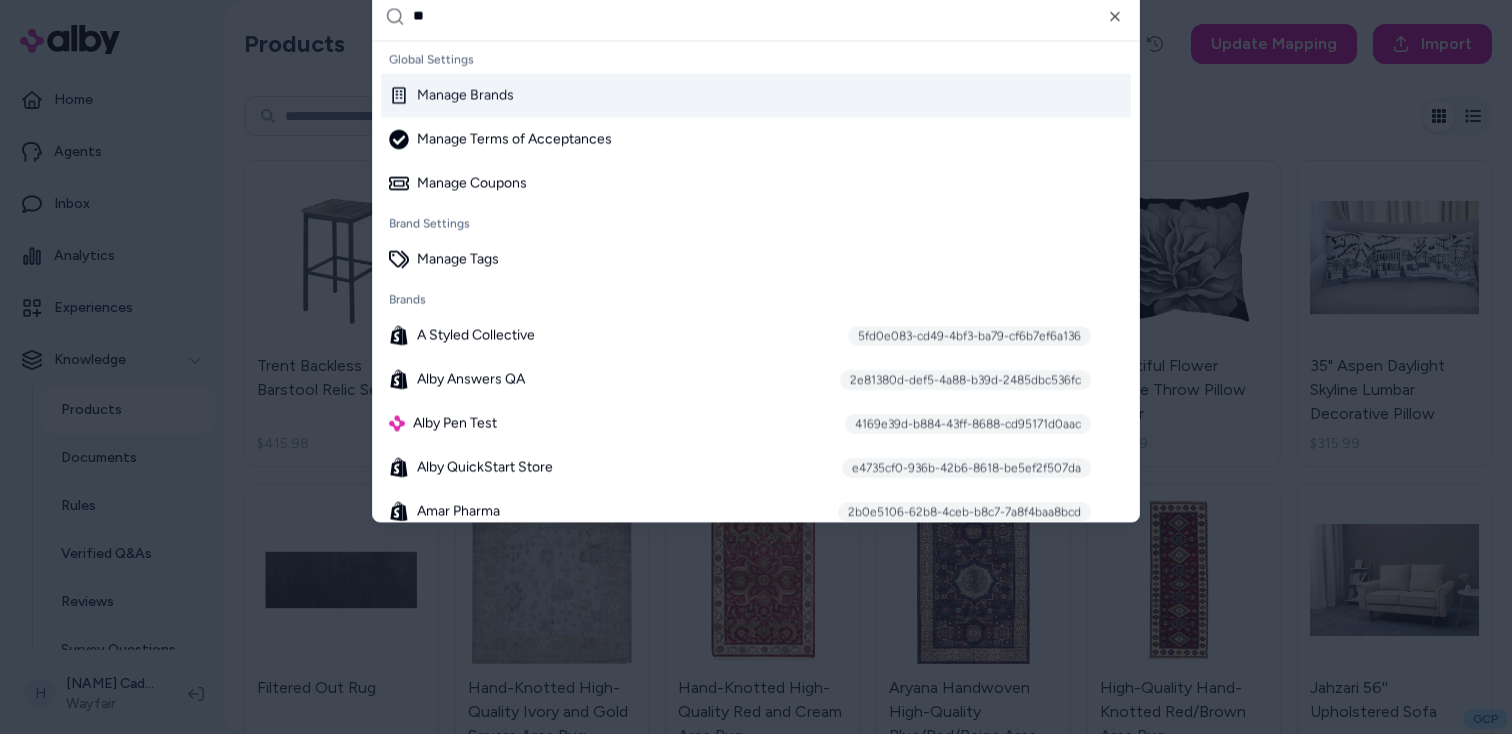 type on "***" 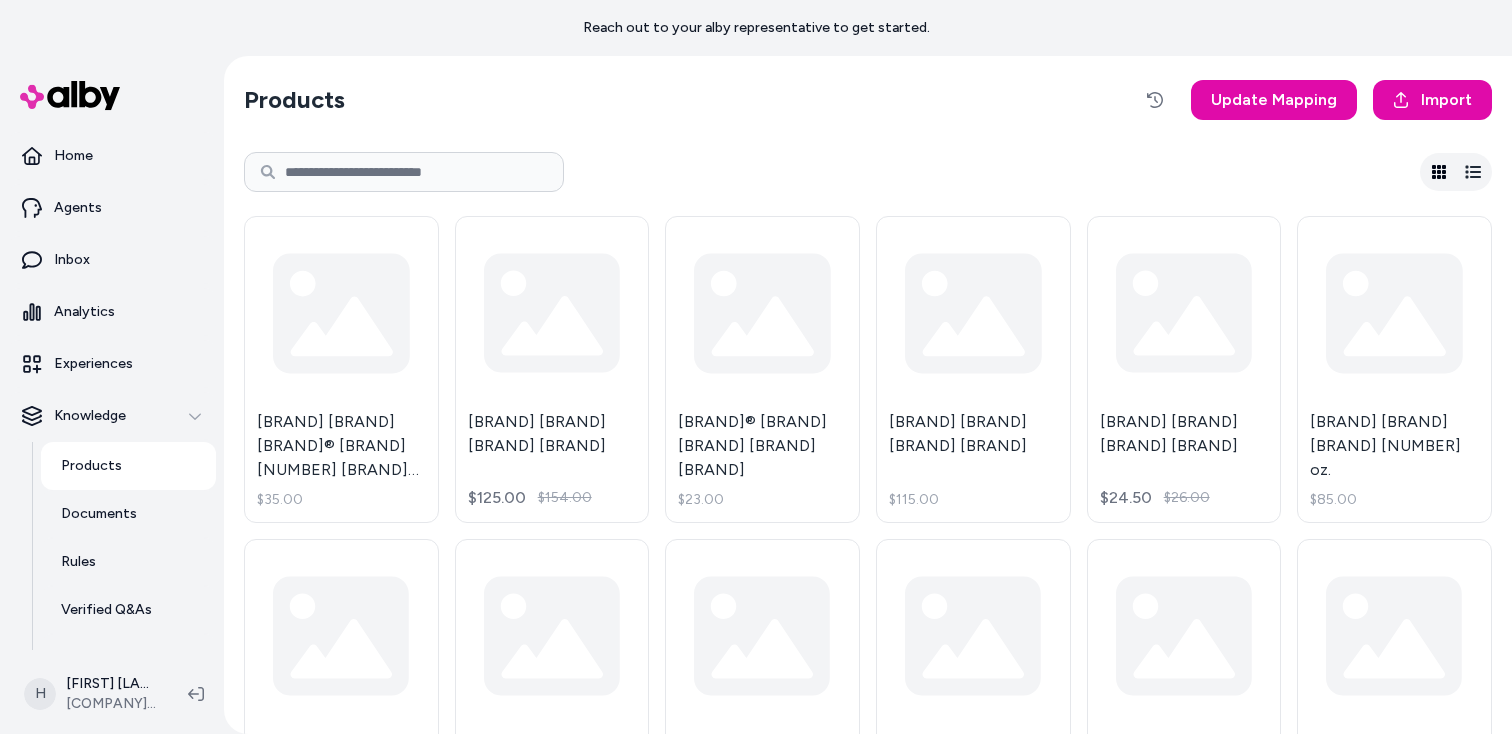scroll, scrollTop: 0, scrollLeft: 0, axis: both 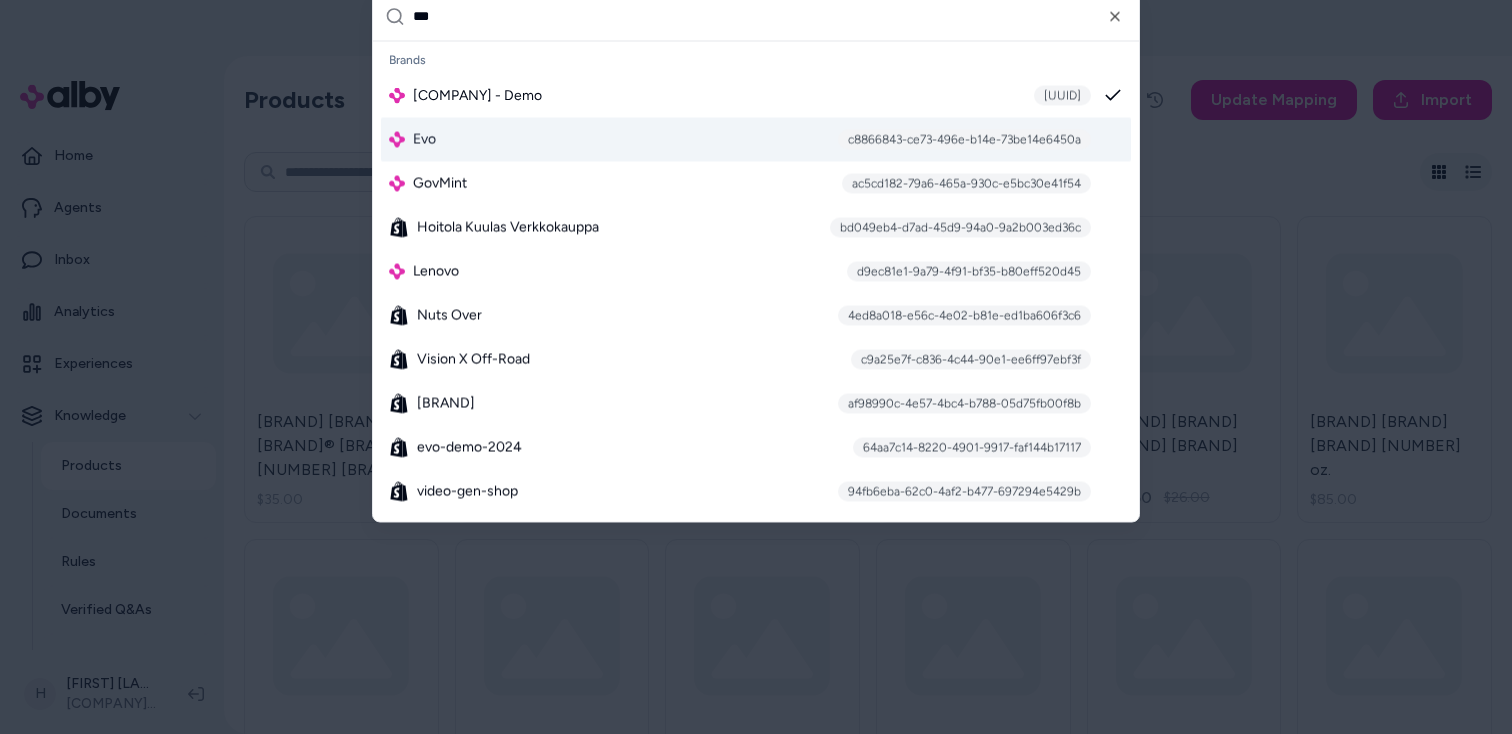 type on "***" 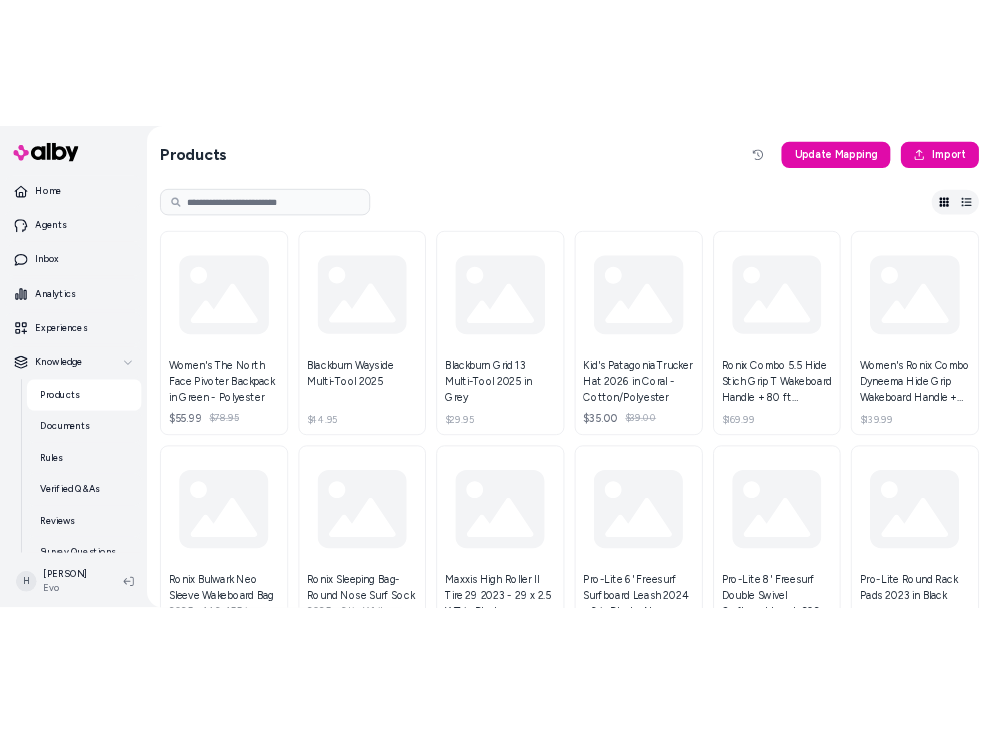 scroll, scrollTop: 0, scrollLeft: 0, axis: both 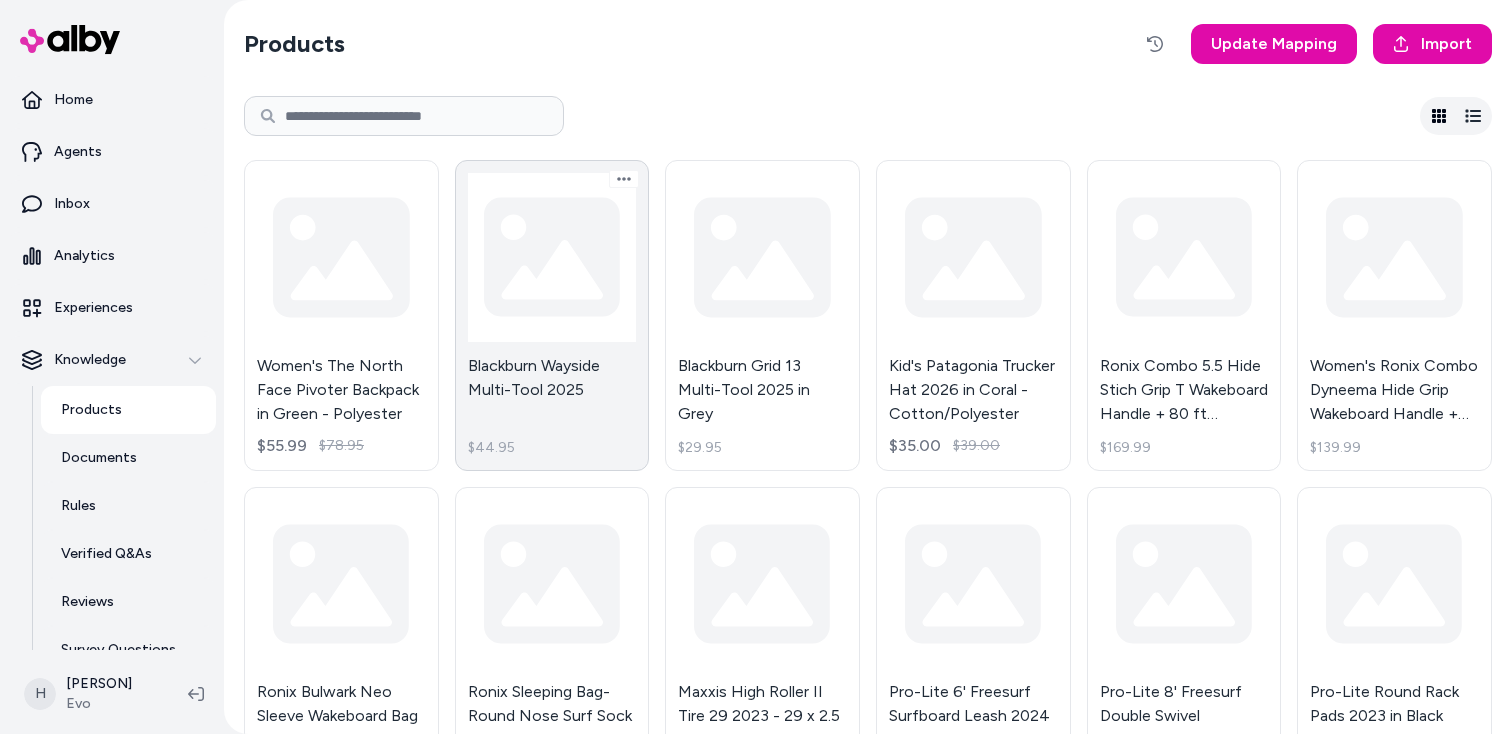 type 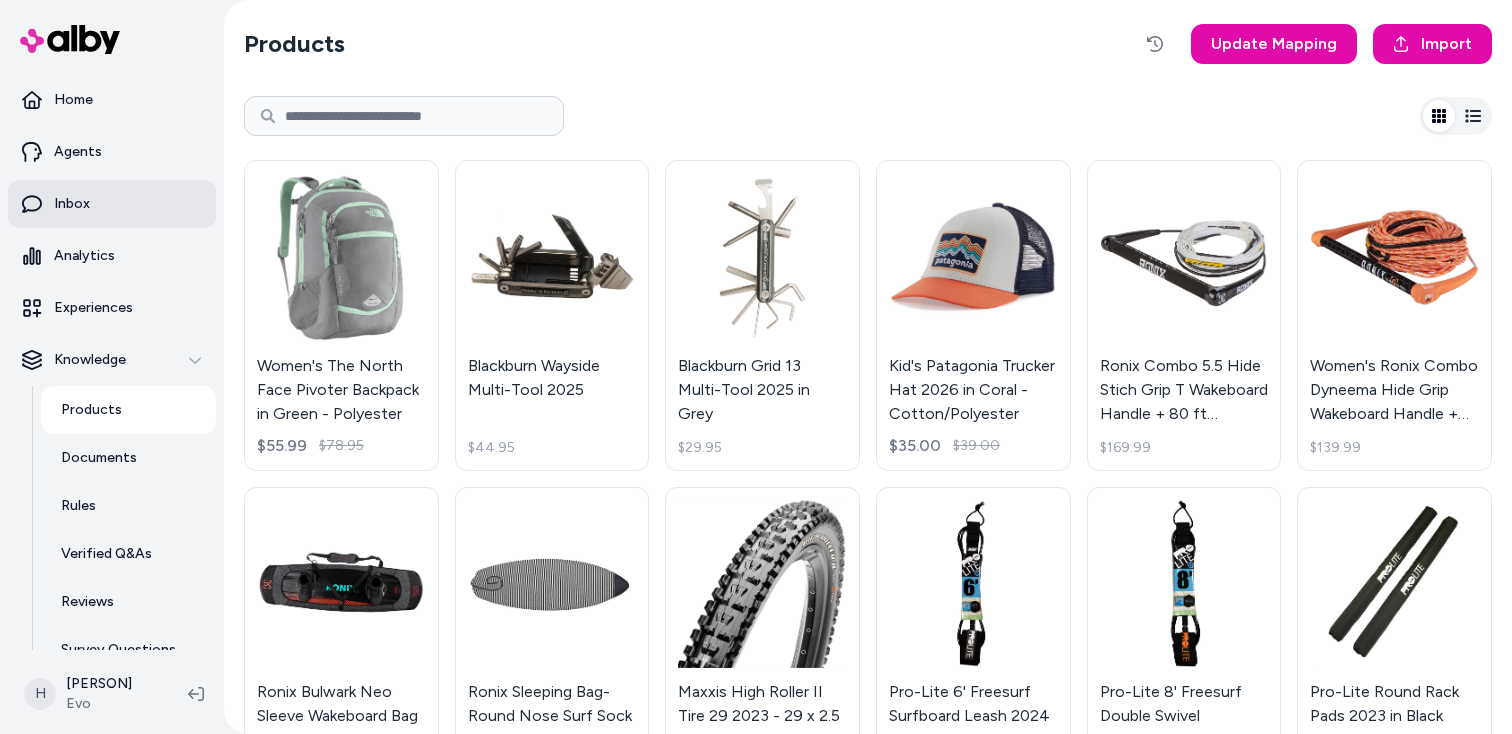 click on "Inbox" at bounding box center [112, 204] 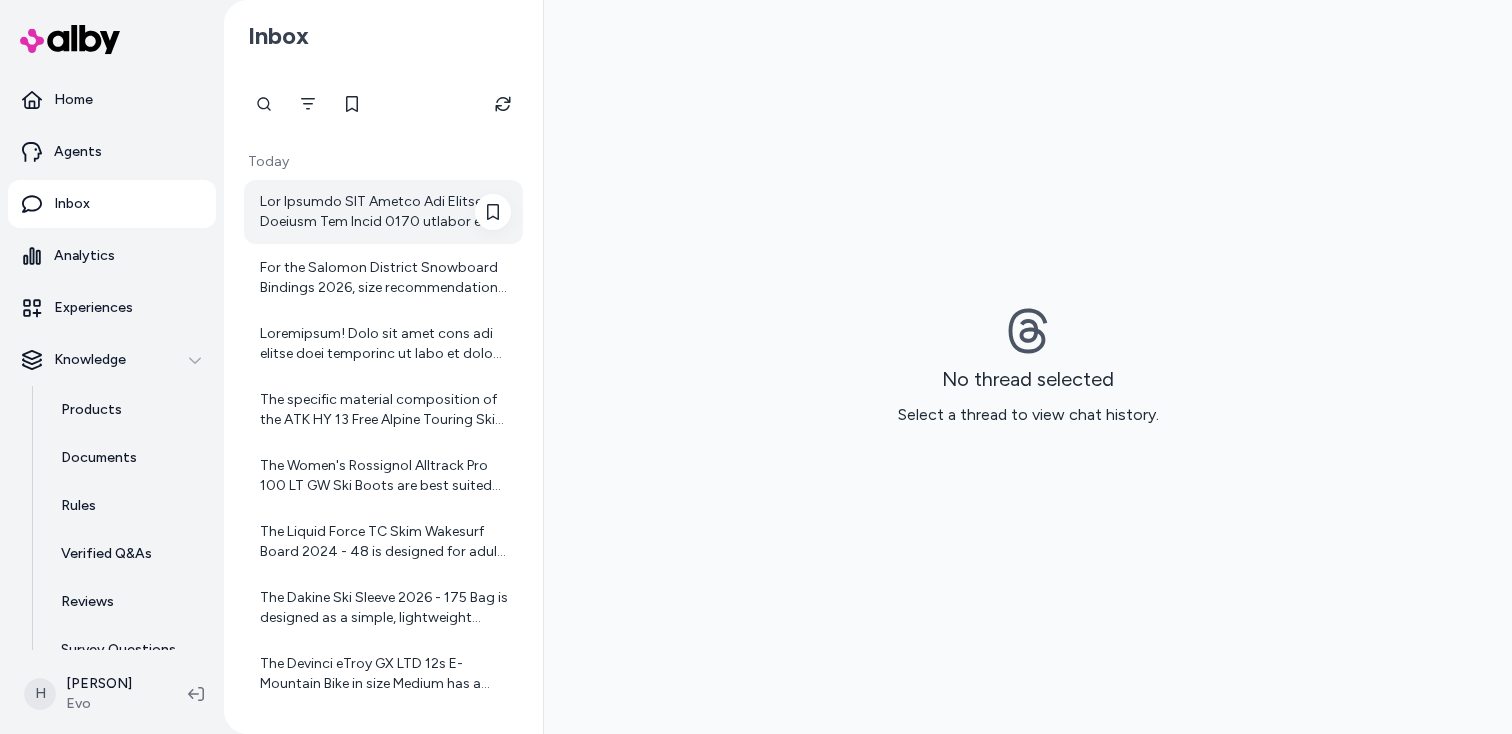 click at bounding box center [385, 212] 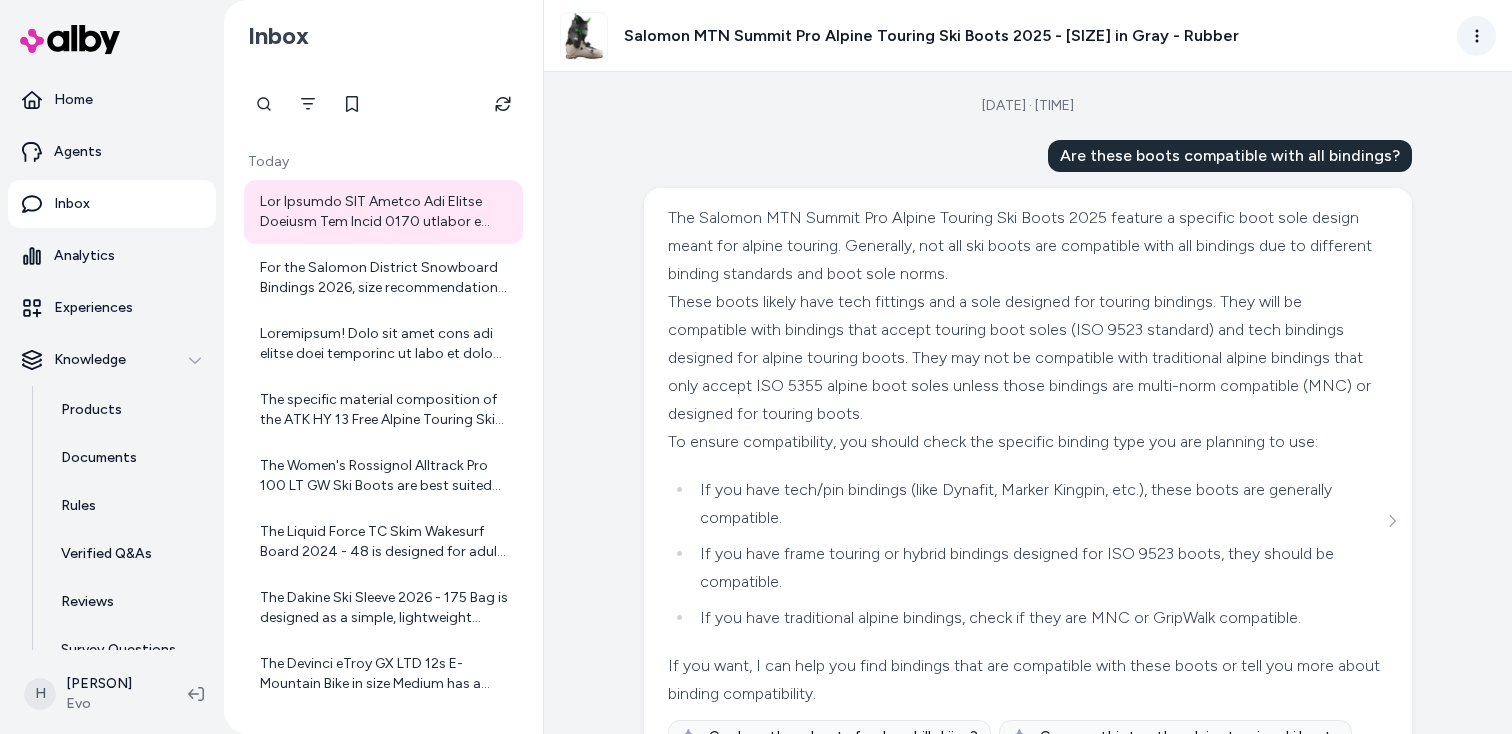 click on "Home Agents Inbox Analytics Experiences Knowledge Products Documents Rules Verified Q&As Reviews Survey Questions Integrations H Henrique Cadioli Evo Inbox Today For the Salomon District Snowboard Bindings 2026, size recommendations typically depend on your boot size. Since you wear a size 11.5 (men's US), the Large size bindings would be the best fit for you. Large bindings generally accommodate men's boot sizes around 10-13 US.
If you want, I can also help you check the specific size chart or compare sizes for this product. Would you like me to do that? The Dakine Ski Sleeve 2026 - 175 Bag is designed as a simple, lightweight sleeve for a single pair of skis. It does not have additional compartments or padding to hold multiple pairs of skis. So, it holds one pair of skis. If you're looking for a bag to hold multiple pairs, you might want to consider a larger or specially designed multi-pair ski bag. Let me know if you'd like recommendations! Jul 17, 2025 · 4:05 PM" at bounding box center [756, 367] 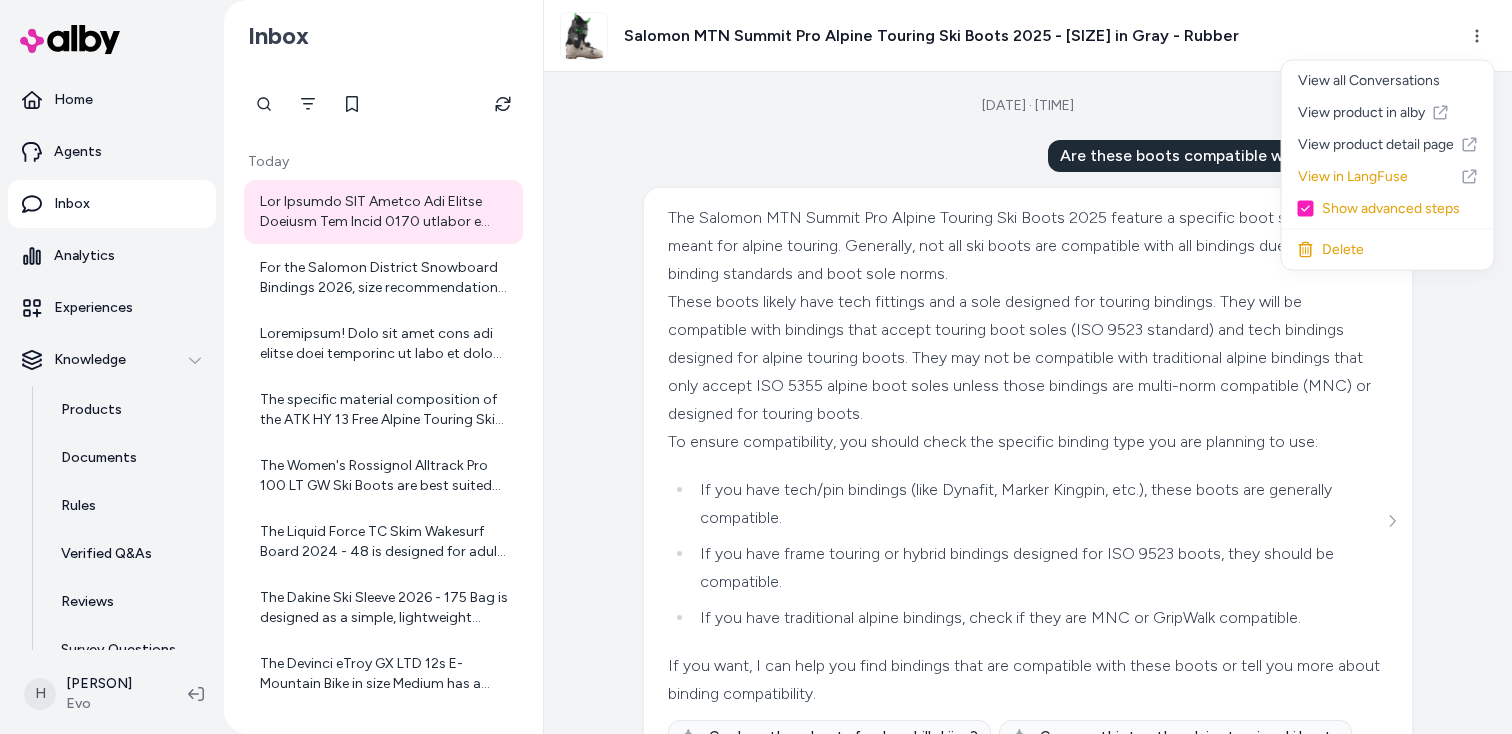click on "Home Agents Inbox Analytics Experiences Knowledge Products Documents Rules Verified Q&As Reviews Survey Questions Integrations H Henrique Cadioli Evo Inbox Today For the Salomon District Snowboard Bindings 2026, size recommendations typically depend on your boot size. Since you wear a size 11.5 (men's US), the Large size bindings would be the best fit for you. Large bindings generally accommodate men's boot sizes around 10-13 US.
If you want, I can also help you check the specific size chart or compare sizes for this product. Would you like me to do that? The Dakine Ski Sleeve 2026 - 175 Bag is designed as a simple, lightweight sleeve for a single pair of skis. It does not have additional compartments or padding to hold multiple pairs of skis. So, it holds one pair of skis. If you're looking for a bag to hold multiple pairs, you might want to consider a larger or specially designed multi-pair ski bag. Let me know if you'd like recommendations! Jul 17, 2025 · 4:05 PM" at bounding box center (756, 367) 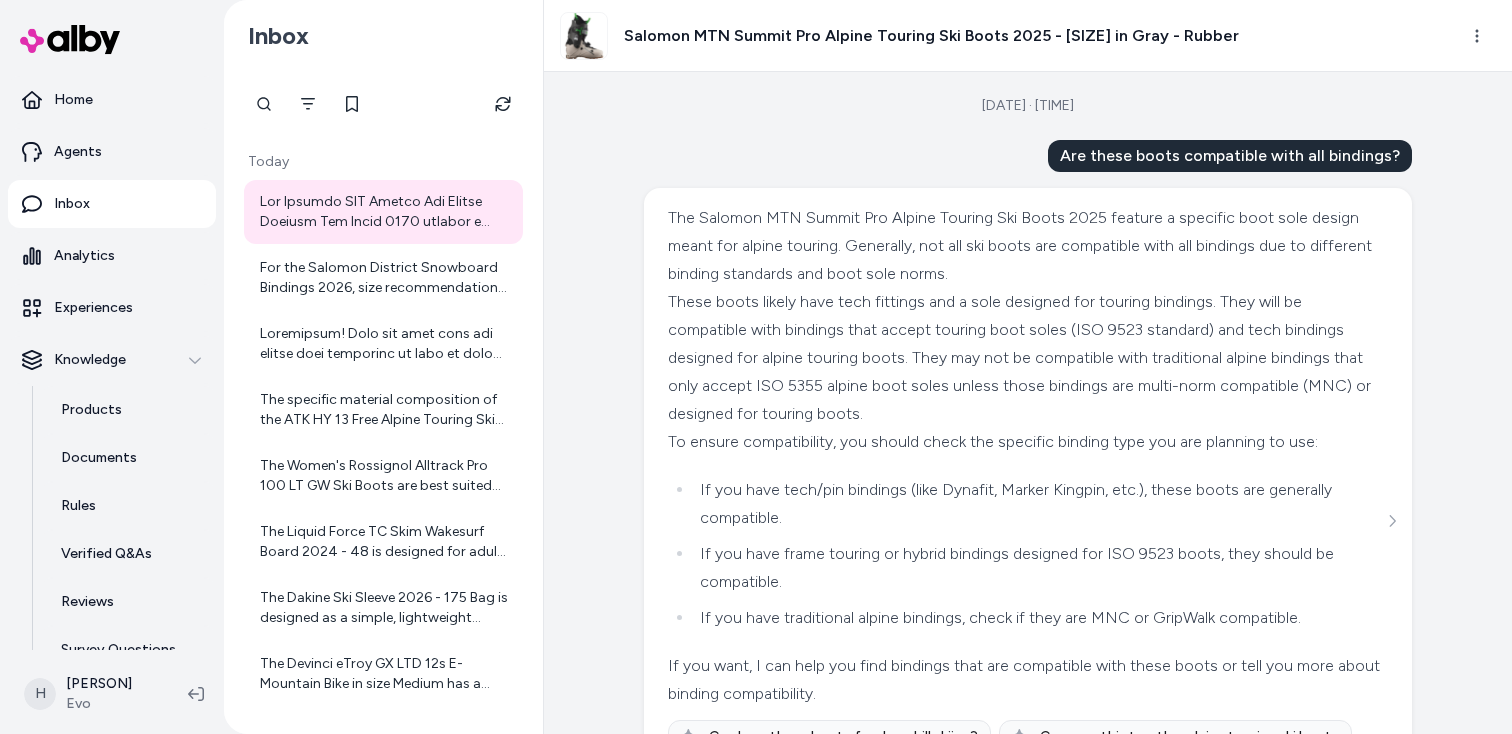 type 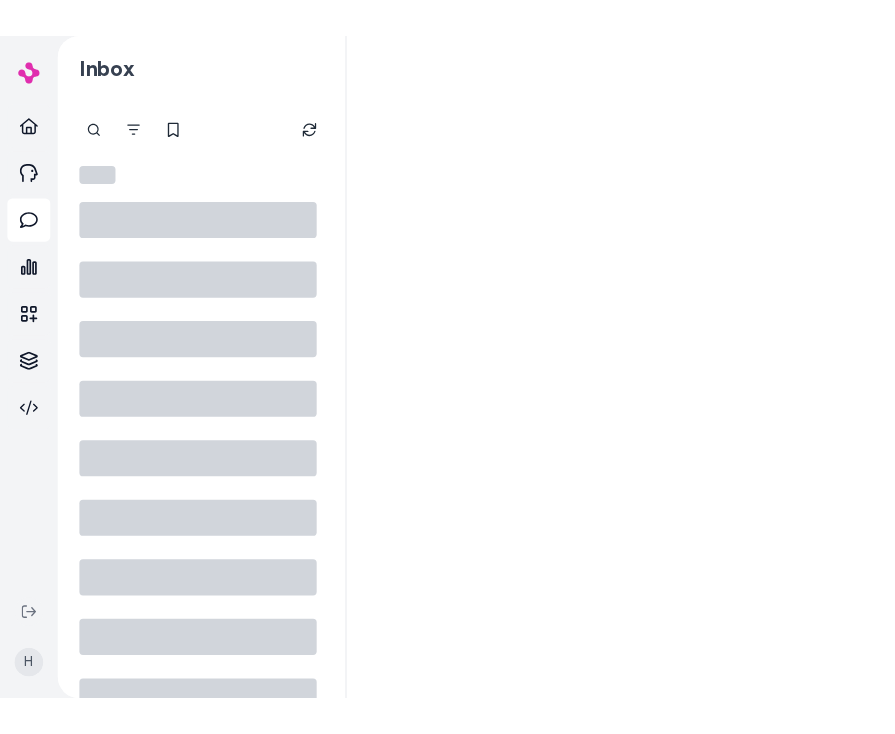 scroll, scrollTop: 0, scrollLeft: 0, axis: both 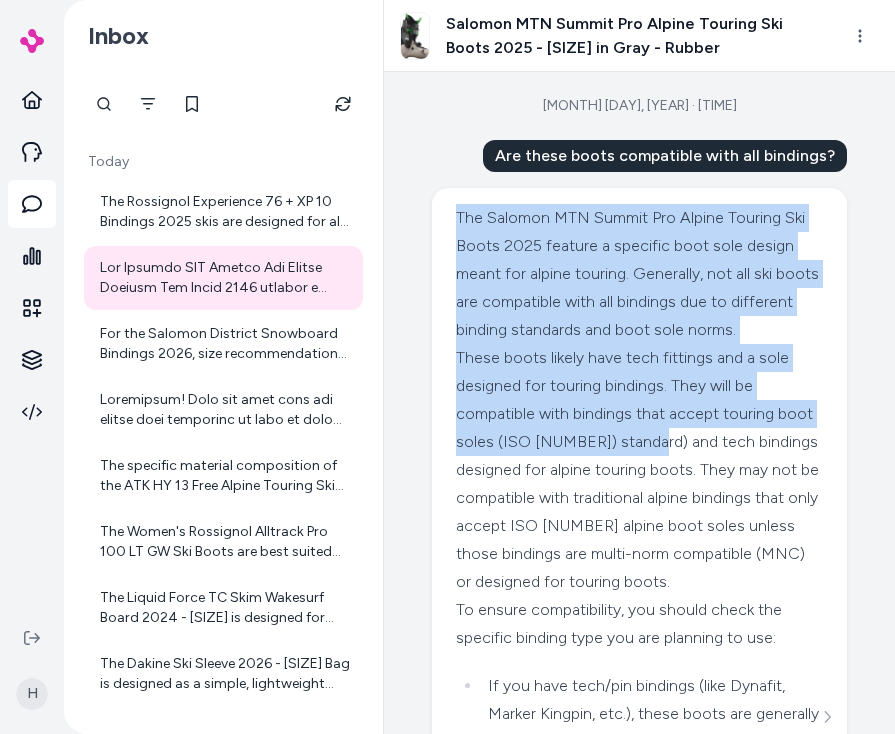 drag, startPoint x: 458, startPoint y: 218, endPoint x: 652, endPoint y: 433, distance: 289.58765 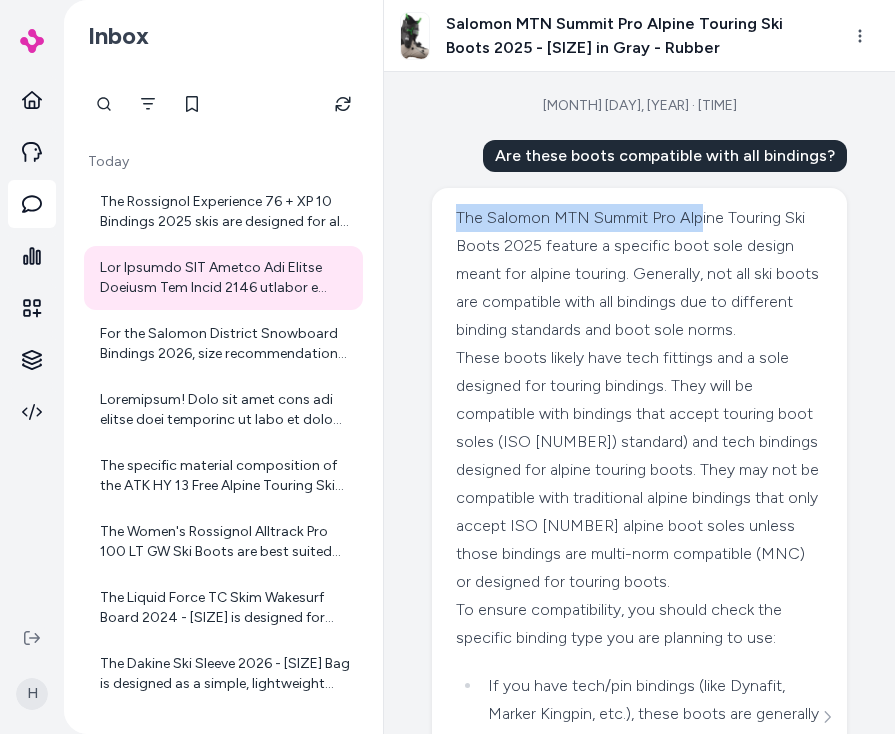 drag, startPoint x: 457, startPoint y: 216, endPoint x: 697, endPoint y: 216, distance: 240 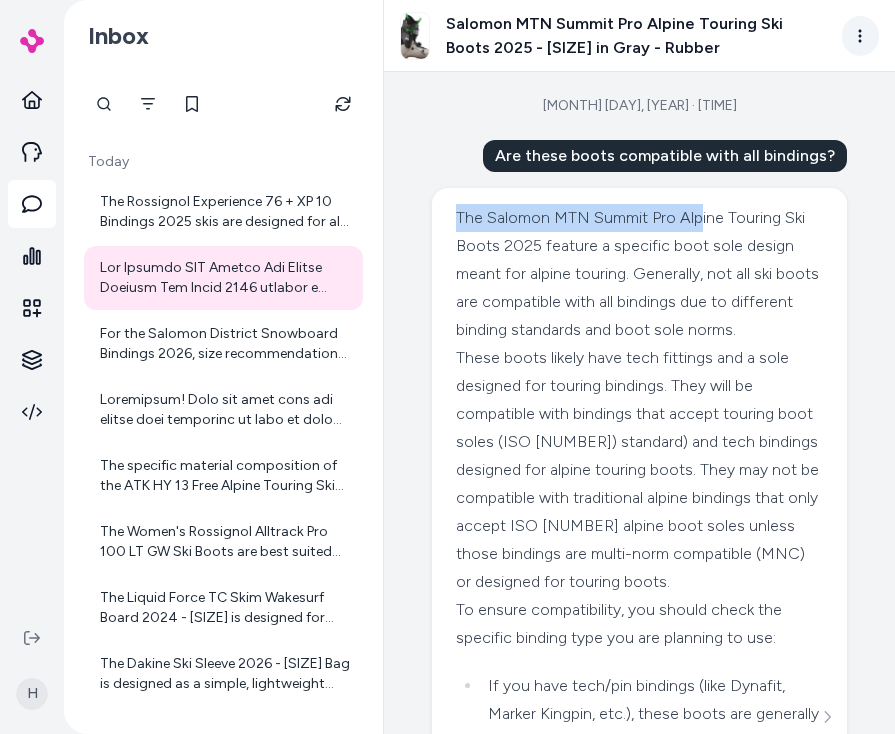 click on "H Inbox Today The Rossignol Experience 76 + XP 10 Bindings 2025 skis are designed for all-mountain terrain. This means they are versatile and can handle a variety of conditions across the entire mountain, including groomers, mixed terrain, and some off-piste areas. They offer a smooth and confidence-boosting turn experience suitable for diverse snow conditions. If you're looking for skis that can perform well on different types of runs without being specialized for one particular terrain, these would be a great choice. For the Salomon District Snowboard Bindings 2026, size recommendations typically depend on your boot size. Since you wear a size [SIZE] ([COUNTRY] [GENDER]), the [SIZE] size bindings would be the best fit for you. [SIZE] bindings generally accommodate men's boot sizes around [SIZE]-[SIZE] [COUNTRY].
If you want, I can also help you check the specific size chart or compare sizes for this product. Would you like me to do that? Salomon MTN Summit Pro Alpine Touring Ski Boots 2025 - [SIZE] in Gray - Rubber" at bounding box center [447, 367] 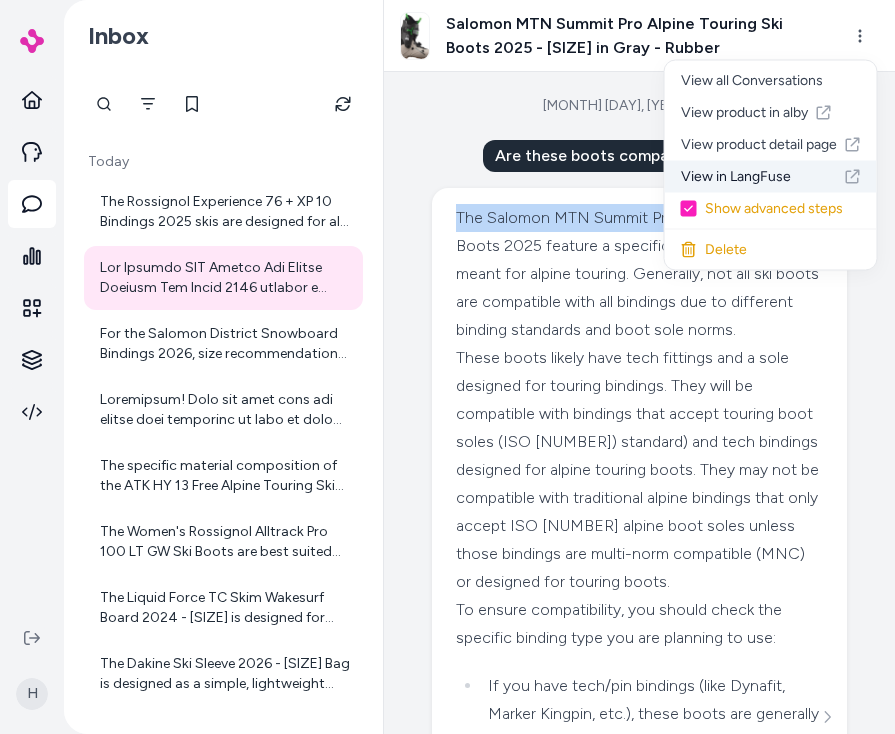 click on "View in LangFuse" at bounding box center [771, 177] 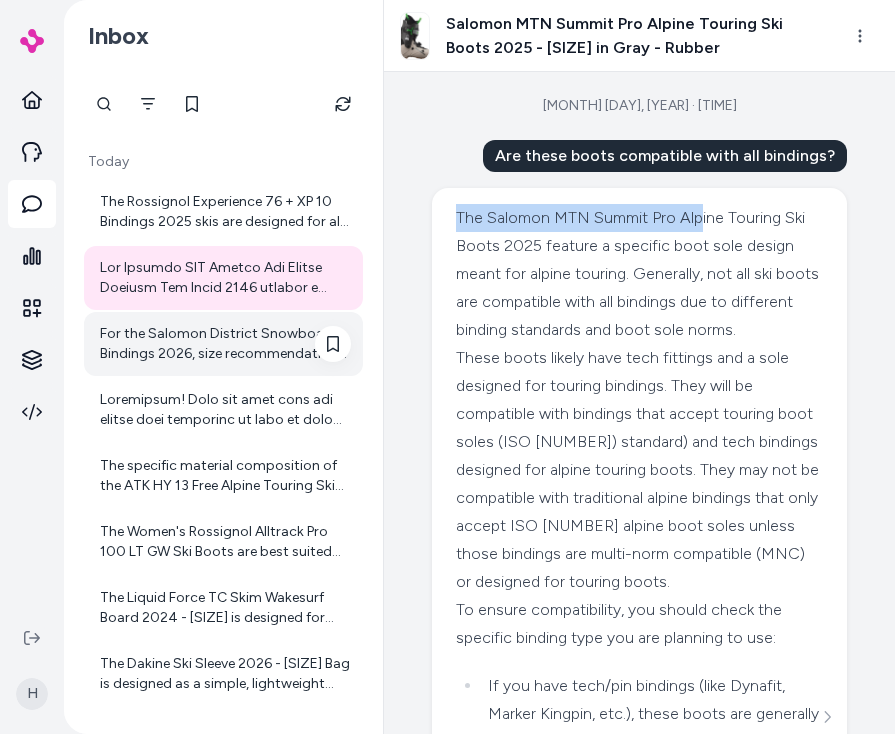 click on "For the Salomon District Snowboard Bindings 2026, size recommendations typically depend on your boot size. Since you wear a size [SIZE] ([COUNTRY] [GENDER]), the [SIZE] size bindings would be the best fit for you. [SIZE] bindings generally accommodate men's boot sizes around [SIZE]-[SIZE] [COUNTRY].
If you want, I can also help you check the specific size chart or compare sizes for this product. Would you like me to do that?" at bounding box center (225, 344) 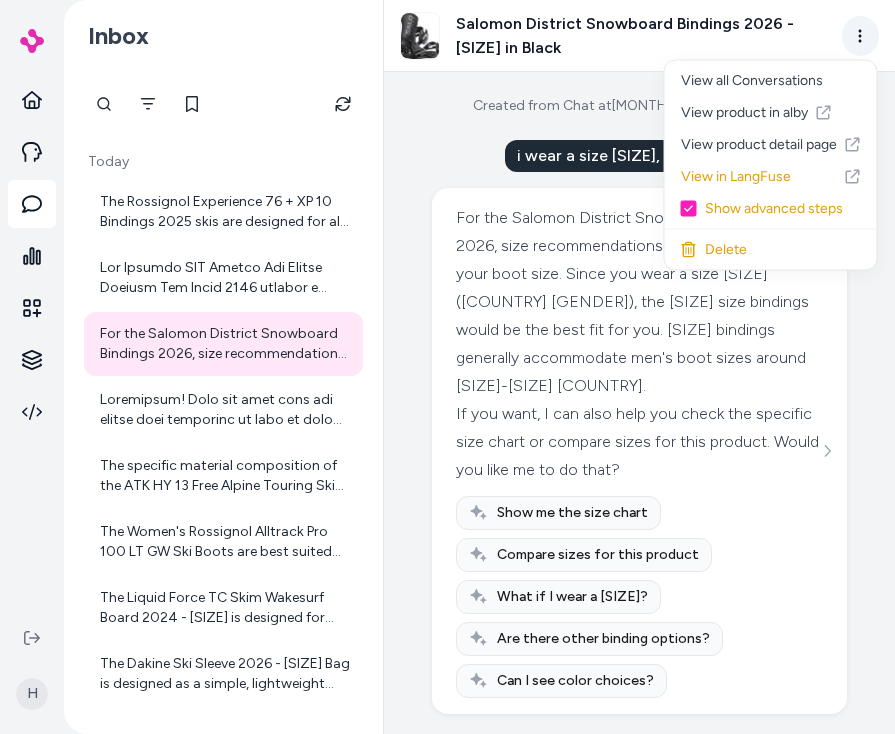 click on "H Inbox Today The Rossignol Experience 76 + XP 10 Bindings 2025 skis are designed for all-mountain terrain. This means they are versatile and can handle a variety of conditions across the entire mountain, including groomers, mixed terrain, and some off-piste areas. They offer a smooth and confidence-boosting turn experience suitable for diverse snow conditions. If you're looking for skis that can perform well on different types of runs without being specialized for one particular terrain, these would be a great choice. For the Salomon District Snowboard Bindings 2026, size recommendations typically depend on your boot size. Since you wear a size [SIZE] ([COUNTRY] [GENDER]), the [SIZE] size bindings would be the best fit for you. [SIZE] bindings generally accommodate men's boot sizes around [SIZE]-[SIZE] [COUNTRY].
If you want, I can also help you check the specific size chart or compare sizes for this product. Would you like me to do that? Salomon District Snowboard Bindings 2026 - [SIZE] in Black Created from Chat at
Delete" at bounding box center (447, 367) 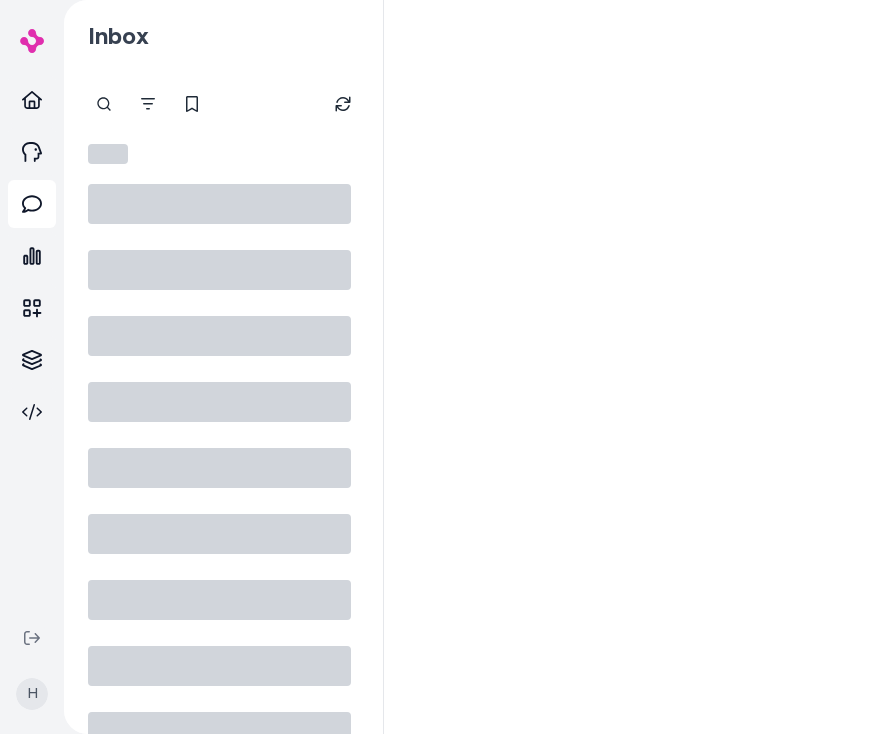scroll, scrollTop: 0, scrollLeft: 0, axis: both 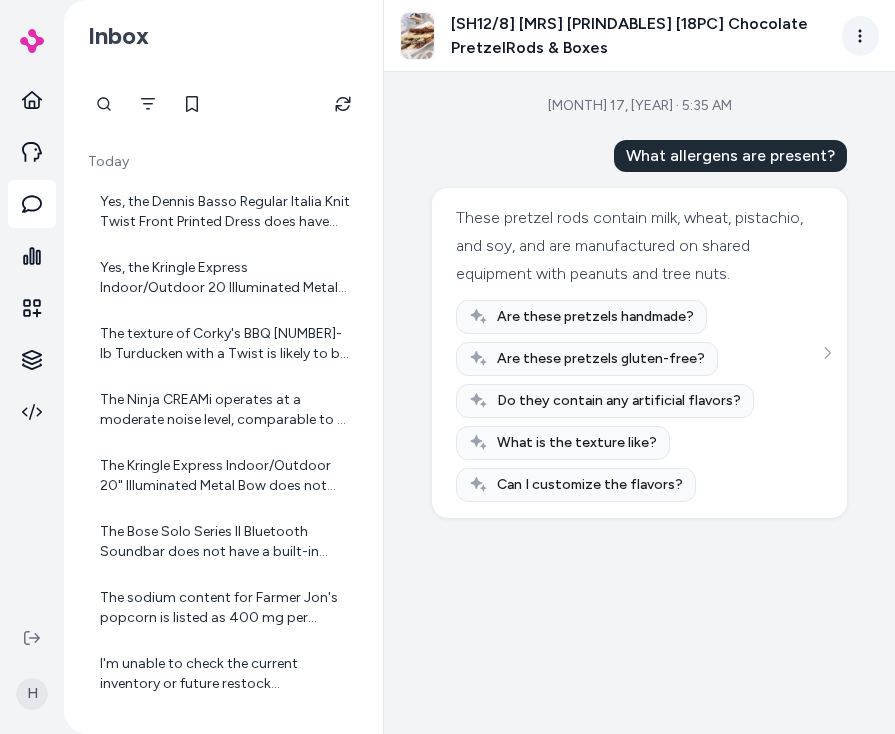 click on "H Inbox Today Yes, the Dennis Basso Regular Italia Knit Twist Front Printed Dress does have some stretch to it. The dress is made from 96% polyester and 4% spandex, which provides a bit of stretch for added comfort. Yes, the Kringle Express Indoor/Outdoor 20 Illuminated Metal Bow can be mounted on a wall. It is designed for both indoor and outdoor use, making it versatile for decorating spaces like your front door, mantel, or walls. The texture of Corky's BBQ 3-lb Turducken with a Twist is likely to be a combination of tender and juicy, given the smoked turkey breast, chicken, and boudin stuffing, all wrapped in hickory-smoked bacon infused with duck fat. However, some customer reviews mention that the product can be dry and that there is little stuffing, which might affect the overall texture. Keep in mind that individual experiences may vary. The Ninja CREAMi operates at a moderate noise level, comparable to a standard blender, making it suitable for home use without excessive noise. Jul 17, 2025 · 5:35 AM" at bounding box center [447, 367] 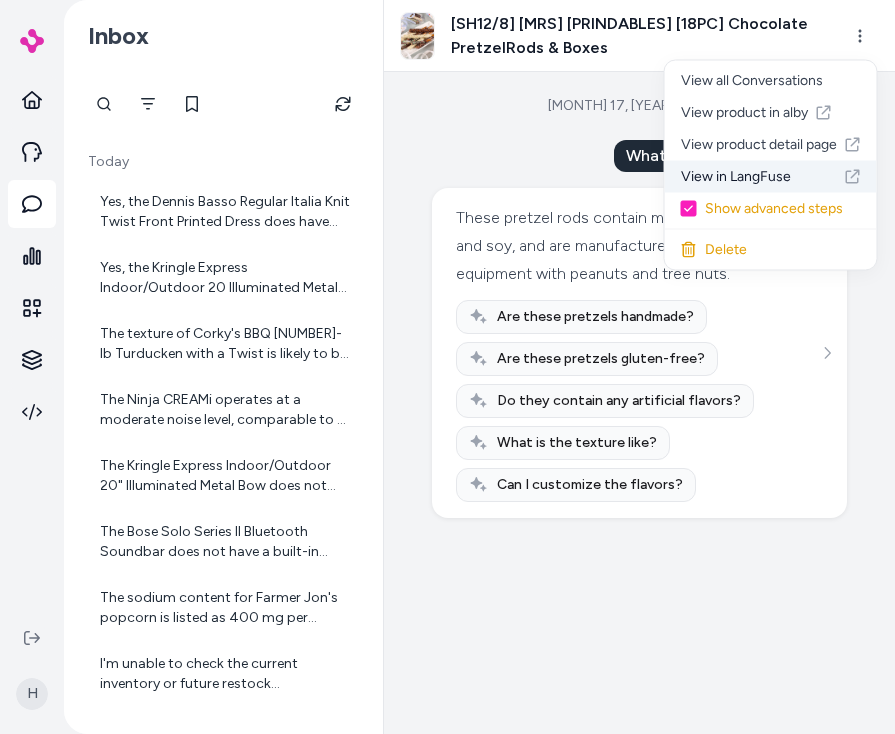 click on "View in LangFuse" at bounding box center [771, 177] 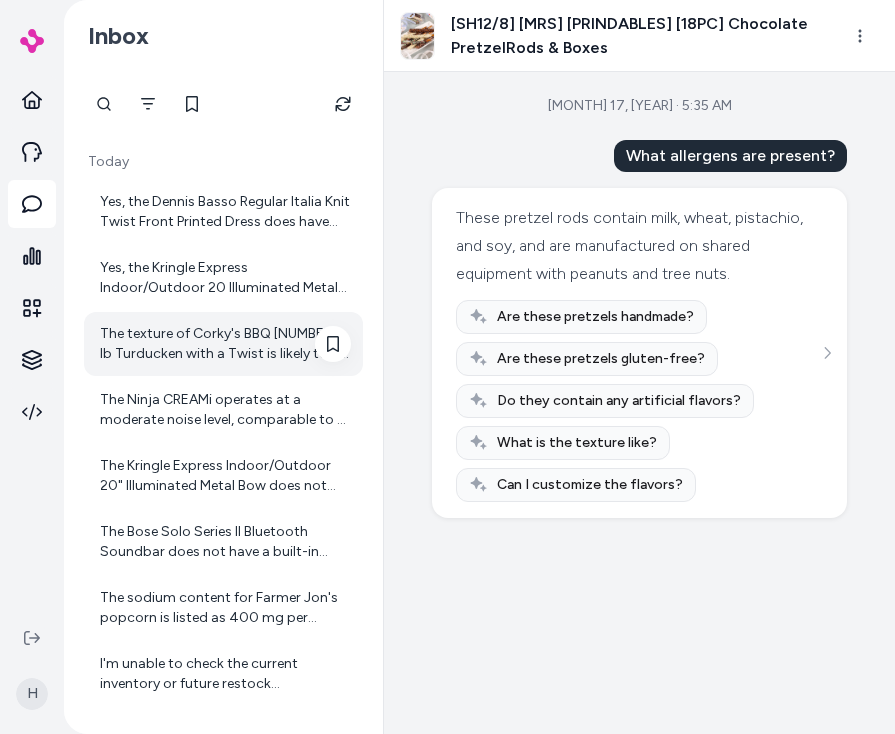 scroll, scrollTop: 130, scrollLeft: 0, axis: vertical 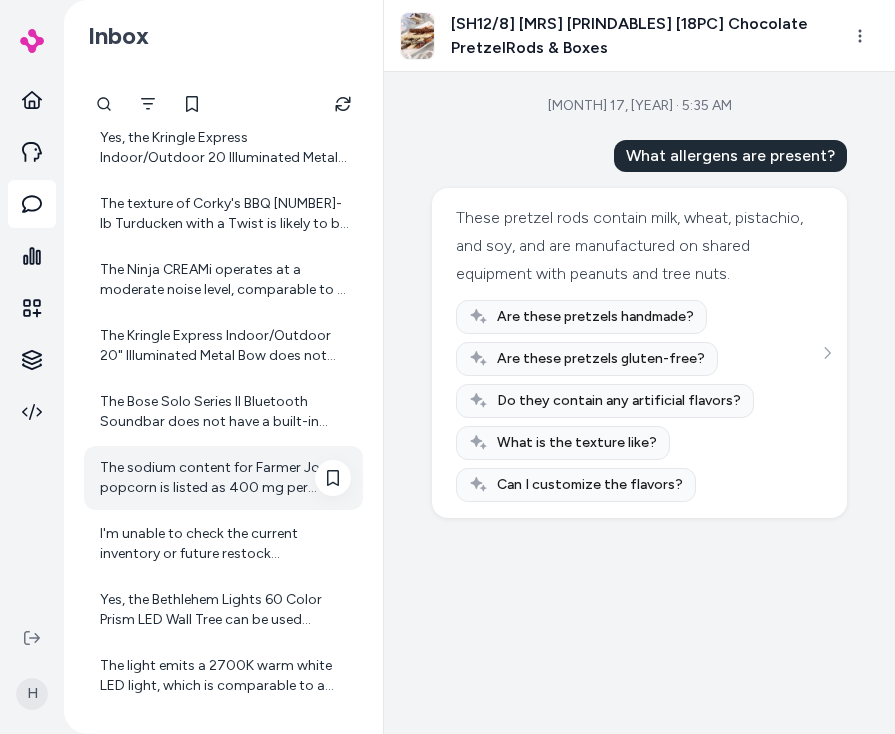 click on "The sodium content for Farmer Jon's popcorn is listed as 400 mg per serving. Each bag contains three servings, which adds up to a total of 1200 mg of sodium per bag." at bounding box center (225, 478) 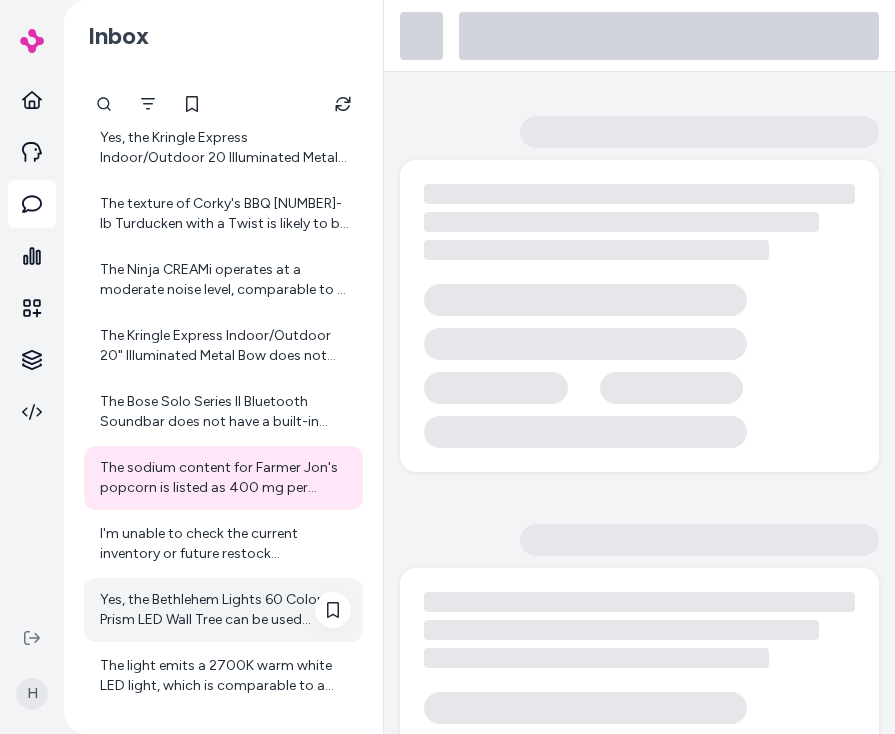 click on "Yes, the Bethlehem Lights 60 Color Prism LED Wall Tree can be used outdoors." at bounding box center (225, 610) 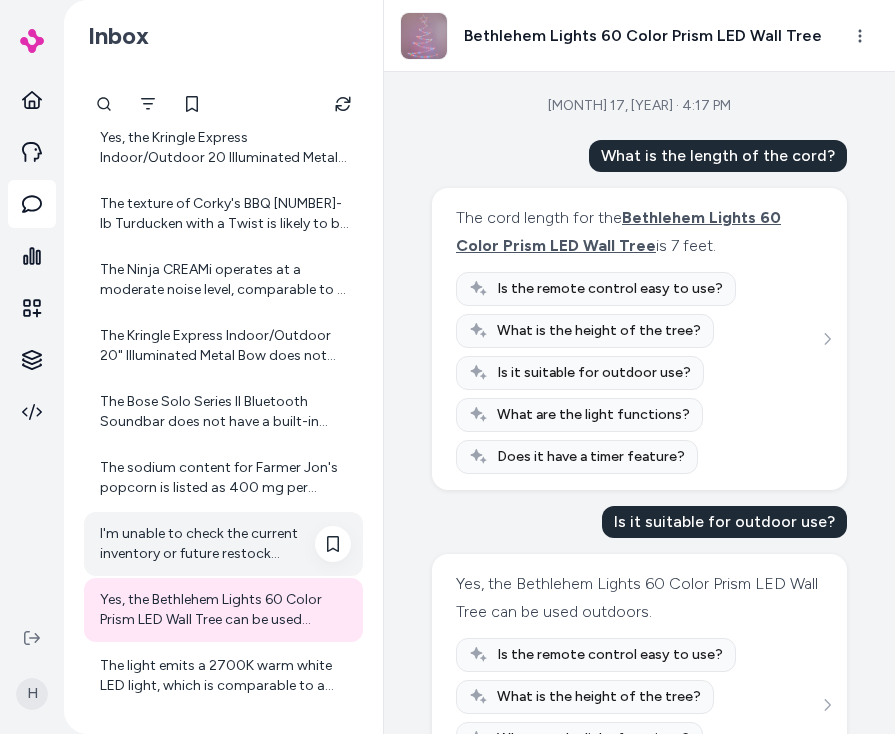 scroll, scrollTop: 790, scrollLeft: 0, axis: vertical 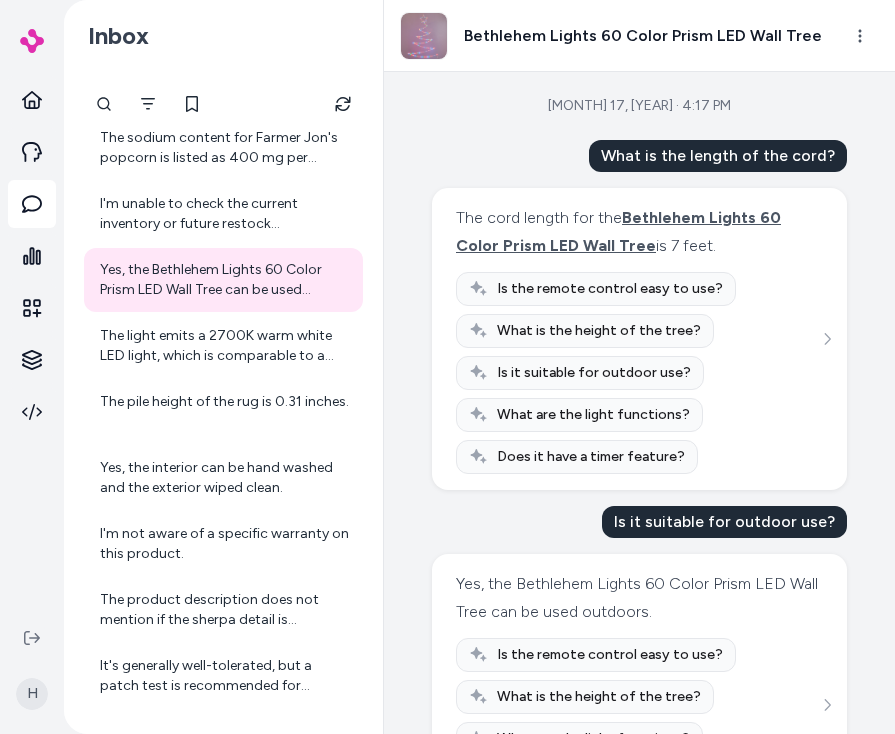 click on "I'm not aware of a specific warranty on this product." at bounding box center (225, 544) 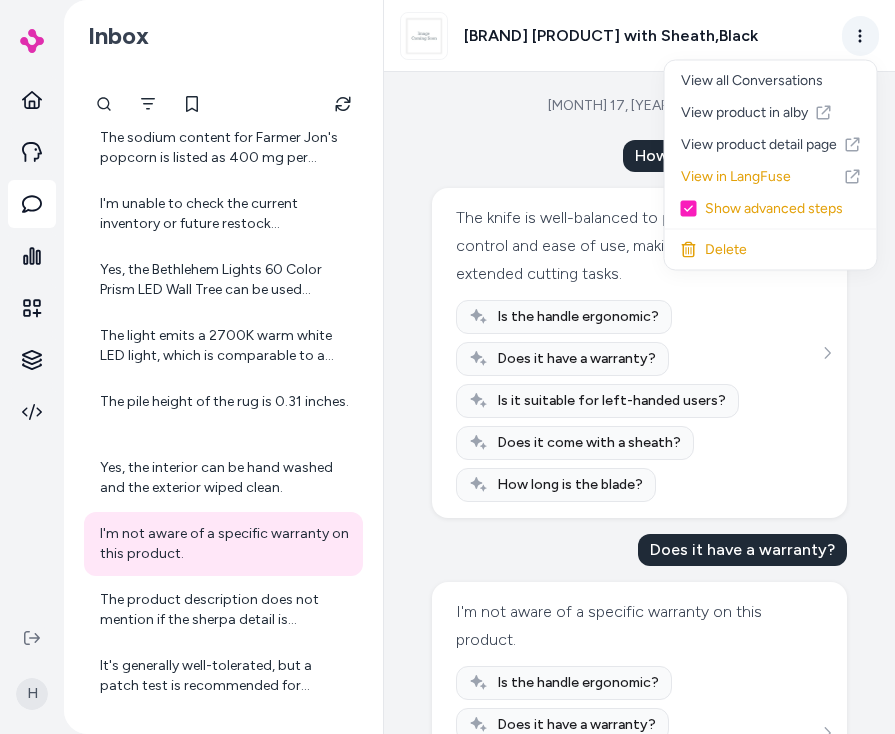 click on "H Inbox Today Yes, the Dennis Basso Regular Italia Knit Twist Front Printed Dress does have some stretch to it. The dress is made from [PERCENT]% polyester and [PERCENT]% spandex, which provides a bit of stretch for added comfort. Yes, the Kringle Express Indoor/Outdoor [NUMBER] Illuminated Metal Bow can be mounted on a wall. It is designed for both indoor and outdoor use, making it versatile for decorating spaces like your front door, mantel, or walls. The texture of Corky's BBQ [NUMBER]-lb Turducken with a Twist is likely to be a combination of tender and juicy, given the smoked turkey breast, chicken, and boudin stuffing, all wrapped in hickory-smoked bacon infused with duck fat. However, some customer reviews mention that the product can be dry and that there is little stuffing, which might affect the overall texture. Keep in mind that individual experiences may vary. The Ninja CREAMi operates at a moderate noise level, comparable to a standard blender, making it suitable for home use without excessive noise. Jul [NUMBER], [YEAR] · [TIME]" at bounding box center (447, 367) 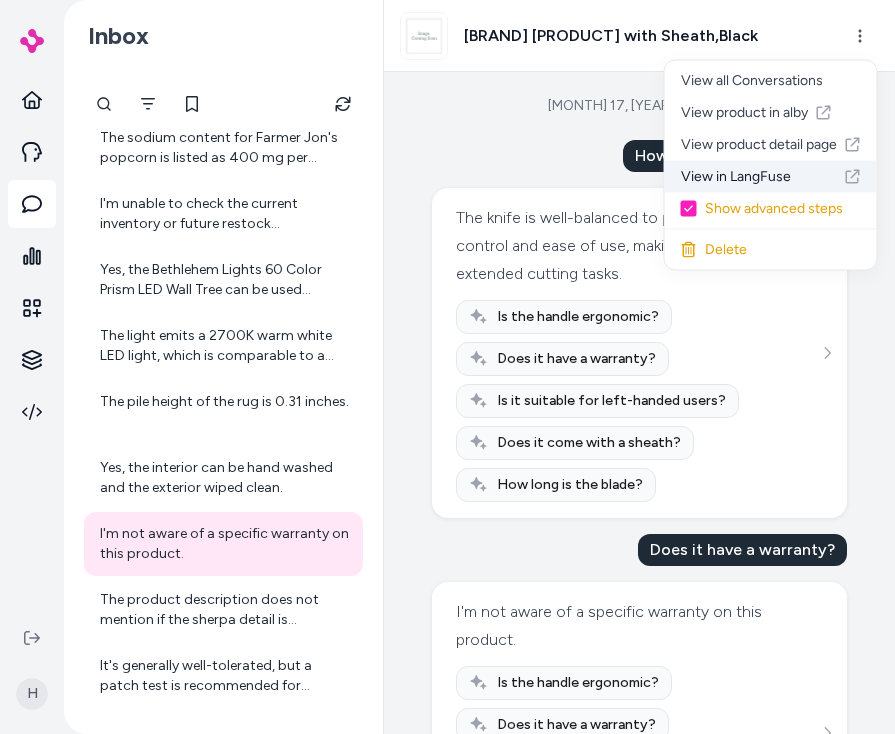 click on "View in LangFuse" at bounding box center (771, 177) 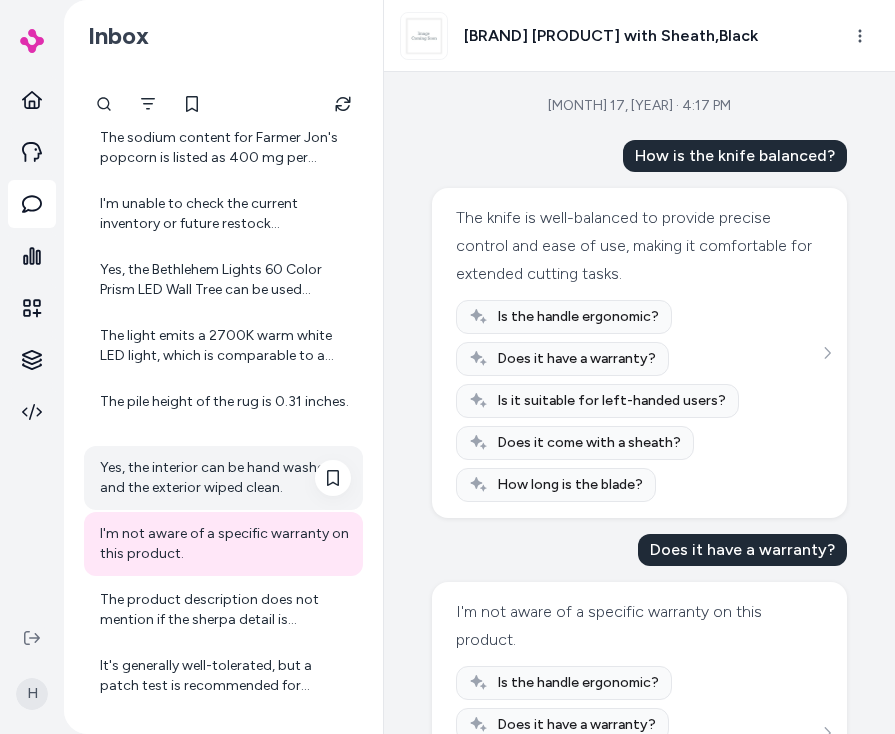 scroll, scrollTop: 1450, scrollLeft: 0, axis: vertical 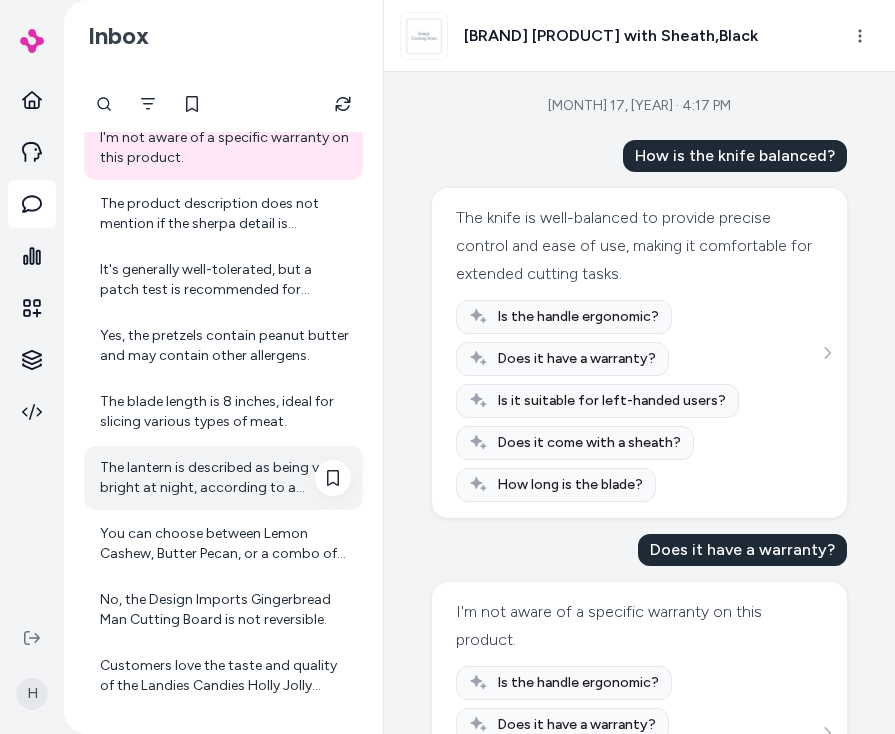 click on "The lantern is described as being very bright at night, according to a customer review. However, specific brightness measurements in lumens are not provided. If you have any other questions about the lantern, feel free to ask!" at bounding box center (225, 478) 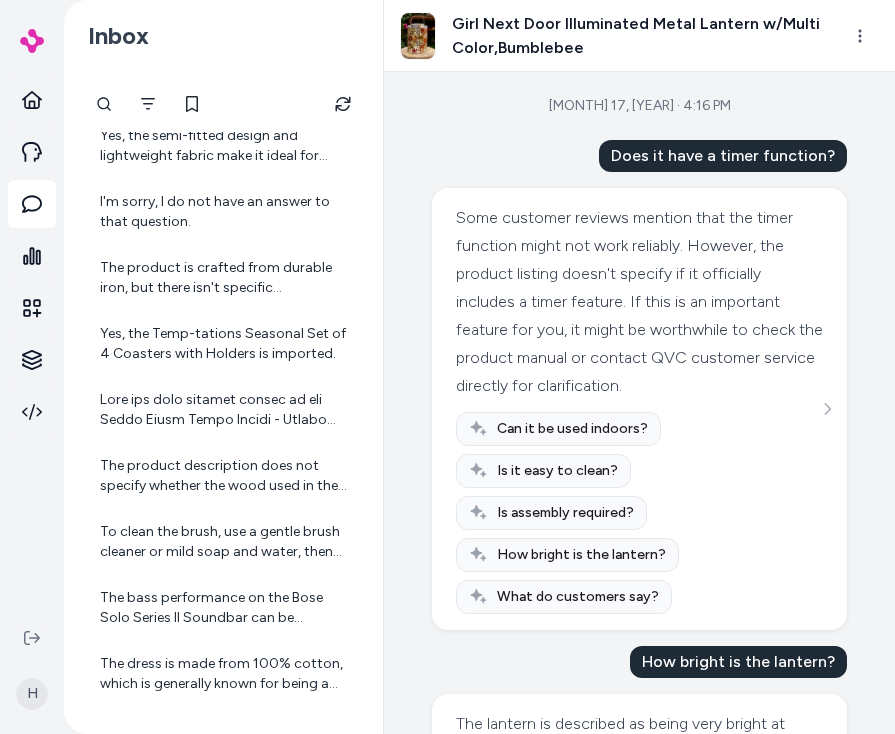 scroll, scrollTop: 4090, scrollLeft: 0, axis: vertical 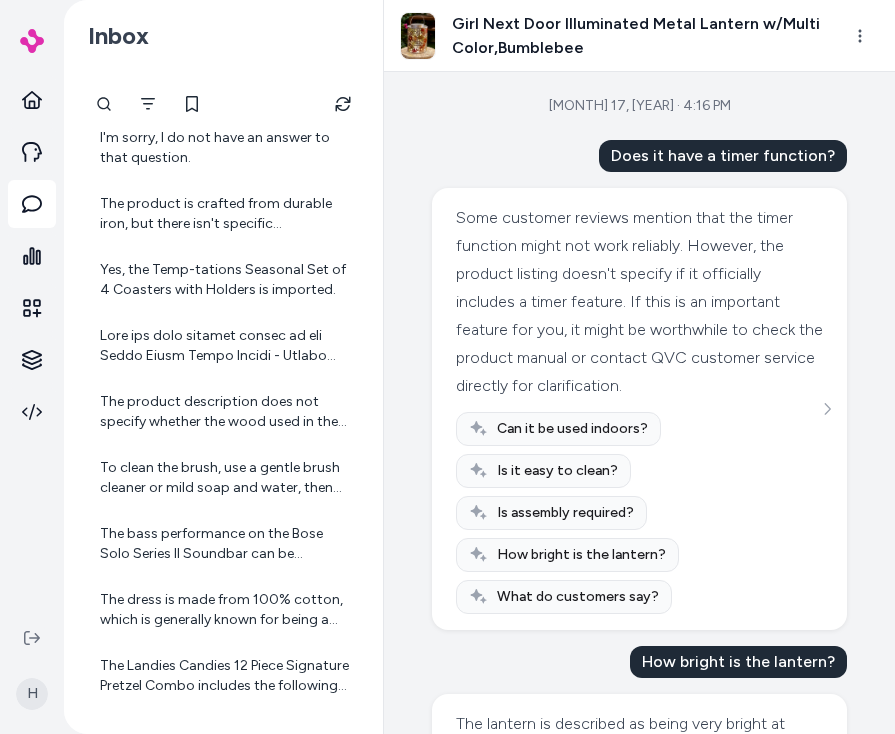 click on "The bass performance on the Bose Solo Series II Soundbar can be adjusted using the Bass button on the remote control. However, it's worth noting that this soundbar isn't specifically designed to provide surround sound and might not deliver the deep bass performance that can be found in other Bose systems, particularly those with surround speakers. Some users have mentioned that the bass can be a bit underwhelming." at bounding box center [225, 544] 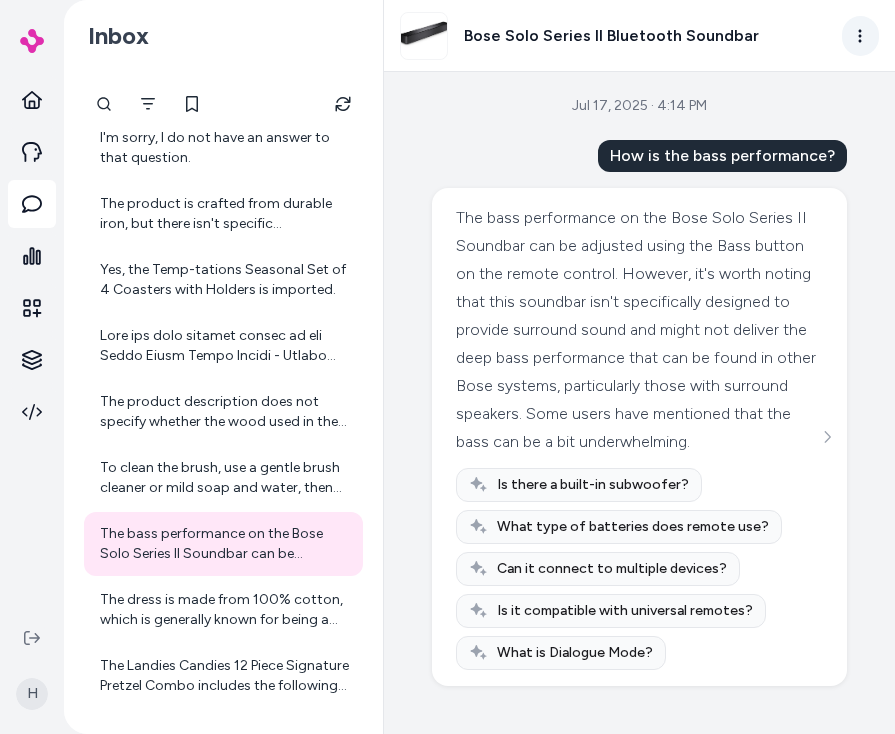 click on "H Inbox Today Yes, the Dennis Basso Regular Italia Knit Twist Front Printed Dress does have some stretch to it. The dress is made from 96% polyester and 4% spandex, which provides a bit of stretch for added comfort. Yes, the Kringle Express Indoor/Outdoor 20 Illuminated Metal Bow can be mounted on a wall. It is designed for both indoor and outdoor use, making it versatile for decorating spaces like your front door, mantel, or walls. The texture of Corky's BBQ 3-lb Turducken with a Twist is likely to be a combination of tender and juicy, given the smoked turkey breast, chicken, and boudin stuffing, all wrapped in hickory-smoked bacon infused with duck fat. However, some customer reviews mention that the product can be dry and that there is little stuffing, which might affect the overall texture. Keep in mind that individual experiences may vary. The Ninja CREAMi operates at a moderate noise level, comparable to a standard blender, making it suitable for home use without excessive noise. [MONTH] 17, [YEAR] · 4:14 PM" at bounding box center (447, 367) 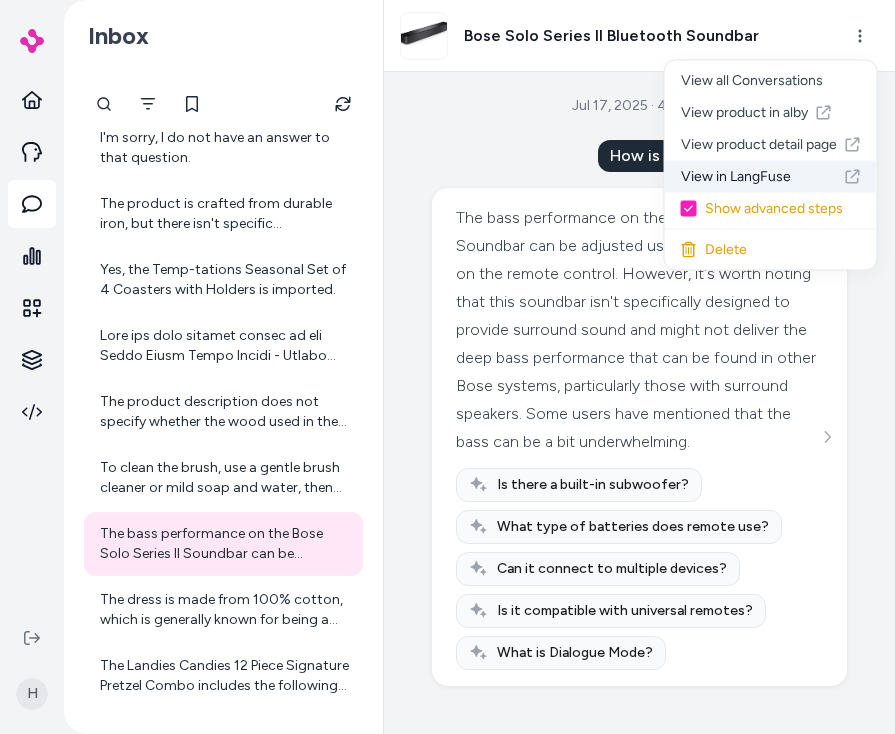 click on "View in LangFuse" at bounding box center [771, 177] 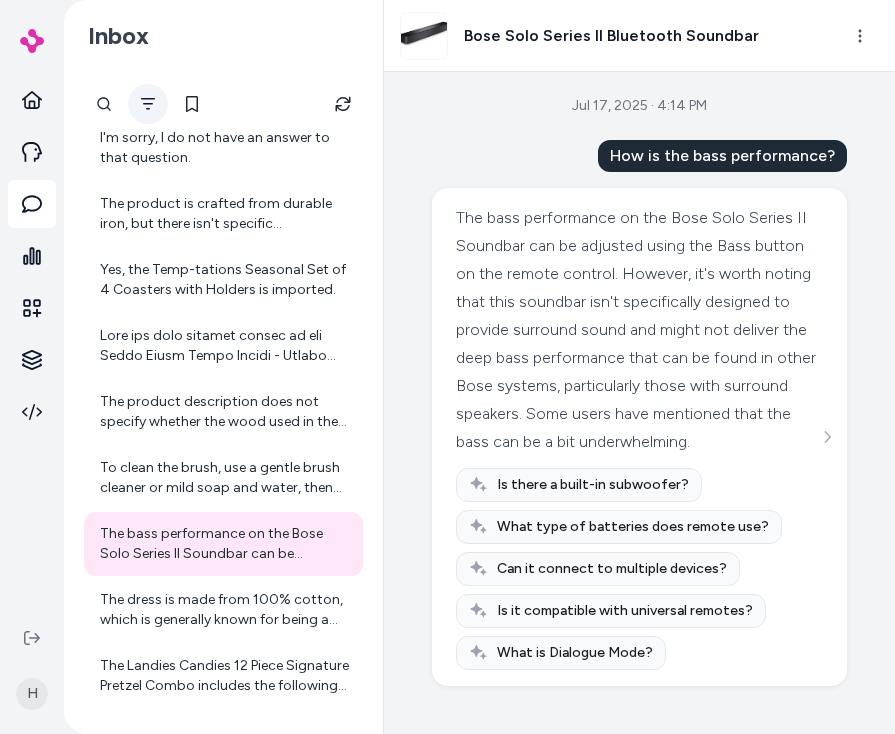 click 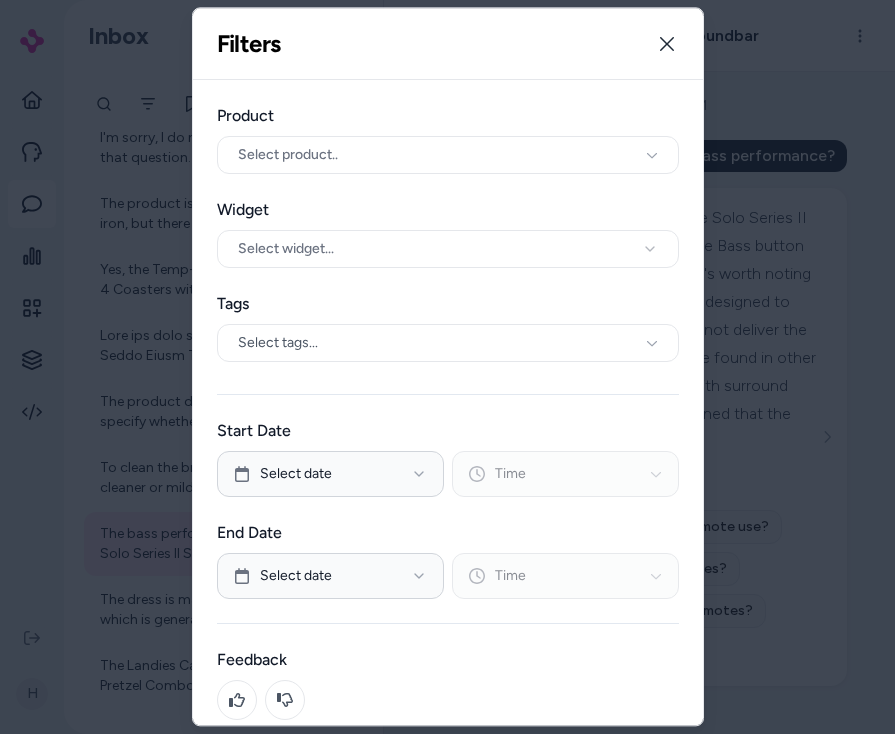 type 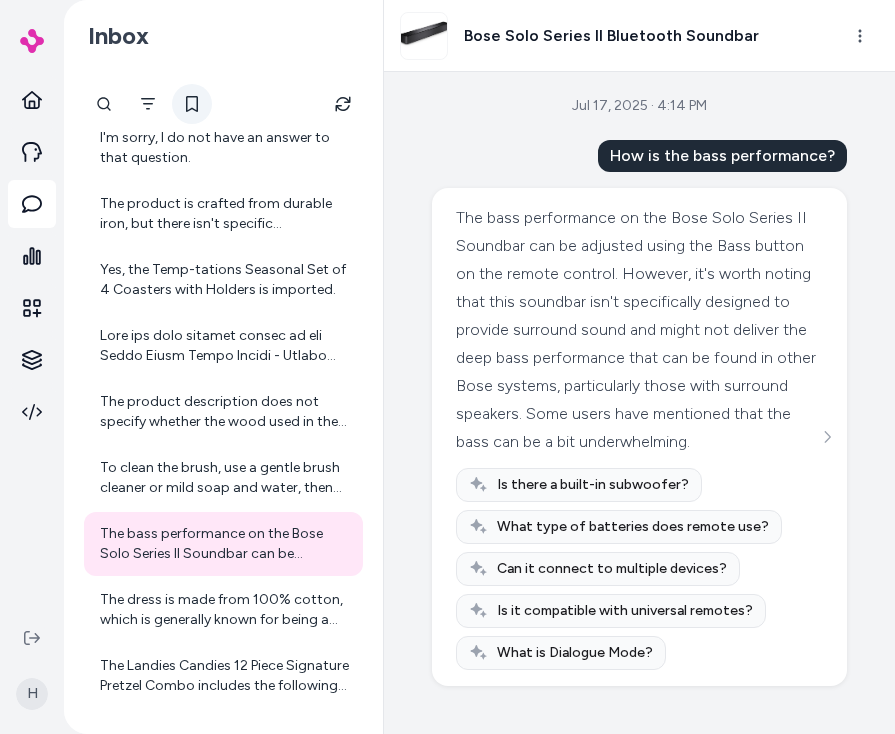 click 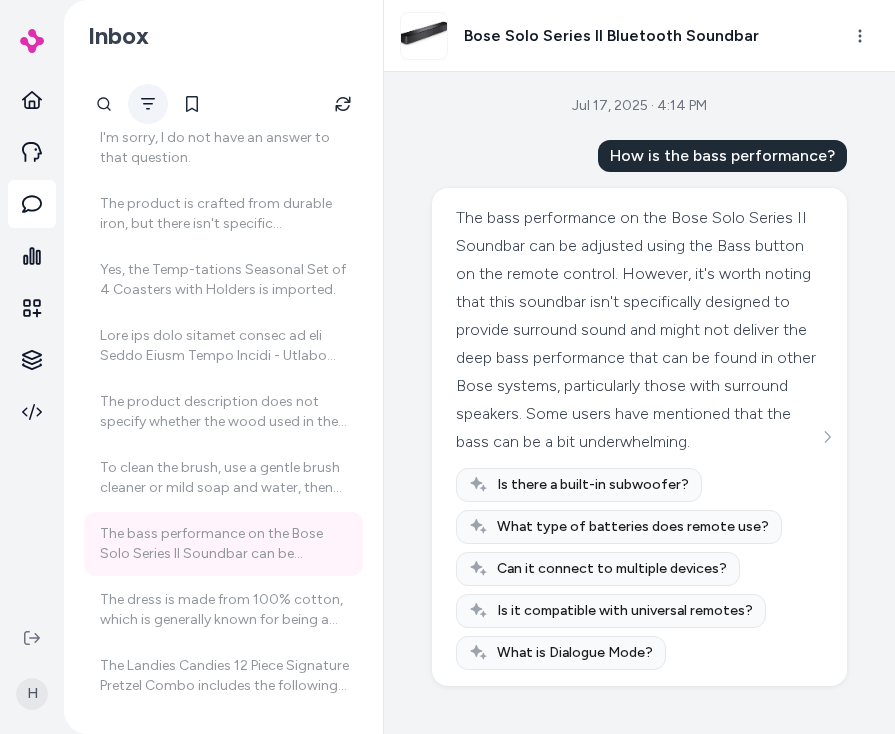 type 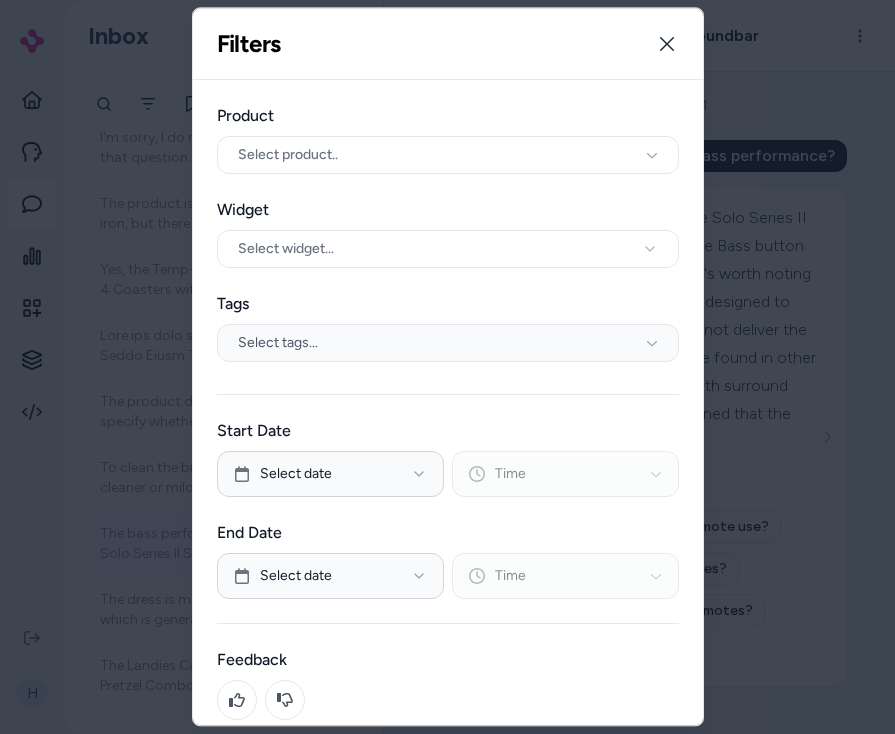scroll, scrollTop: 152, scrollLeft: 0, axis: vertical 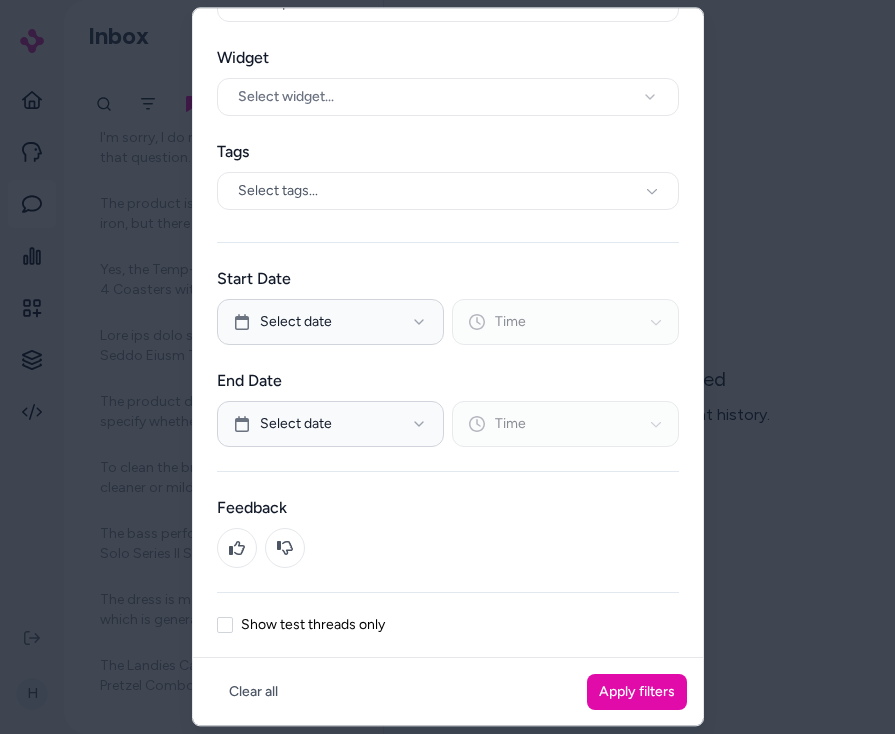 click on "Product Select product.. Widget Select widget... Tags Select tags... Start Date Select date Time End Date Select date Time Feedback Show test threads only" at bounding box center (448, 293) 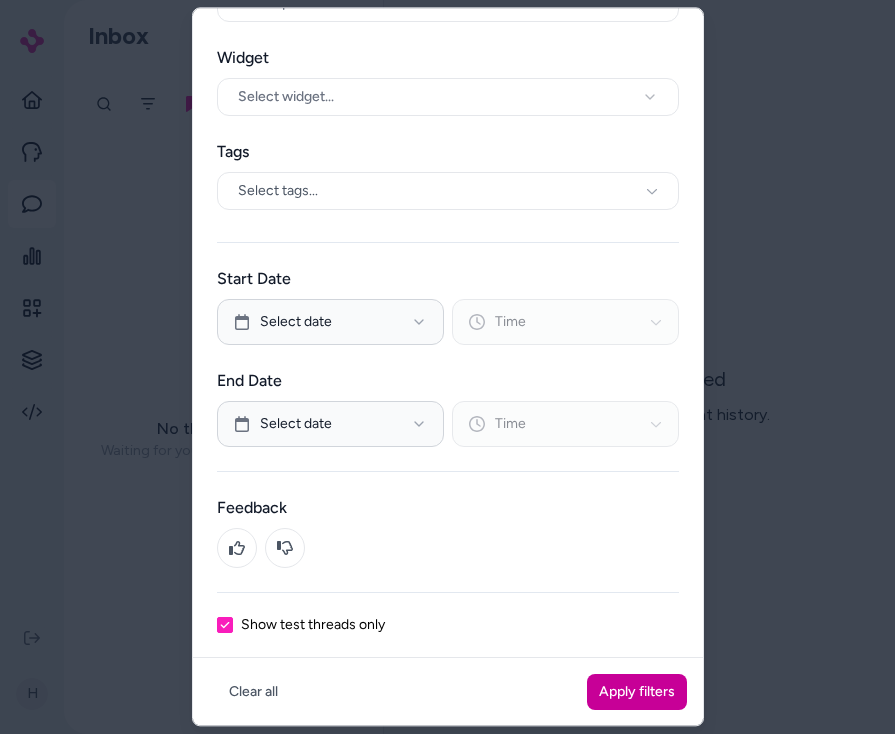 click on "Apply filters" at bounding box center (637, 692) 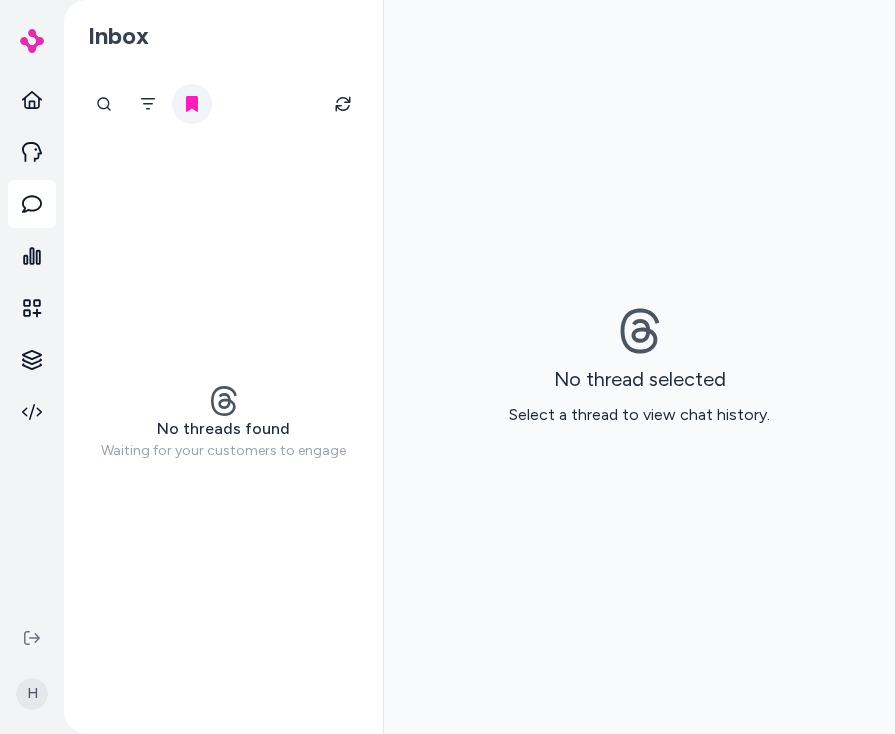 click 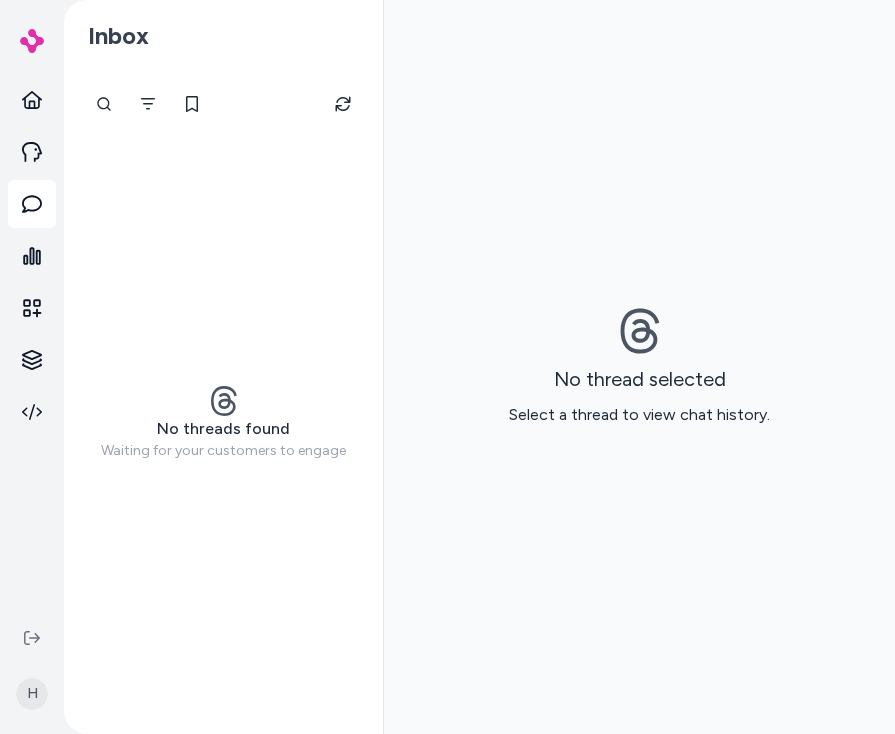 scroll, scrollTop: 130, scrollLeft: 0, axis: vertical 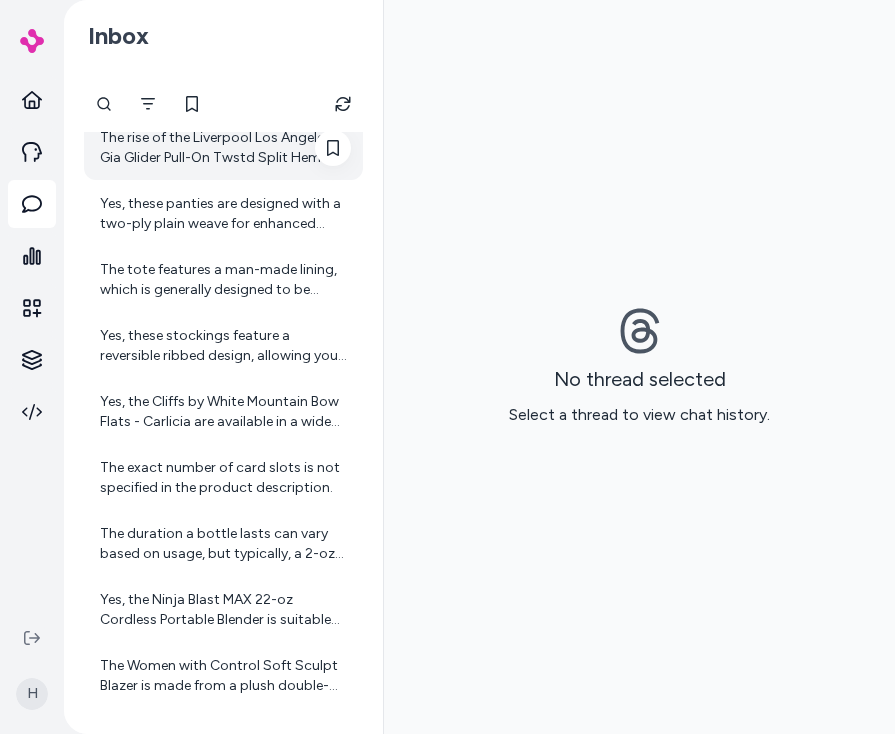 click on "The rise of the Liverpool Los Angeles Gia Glider Pull-On Twstd Split Hem jeans is mid-rise." at bounding box center [225, 148] 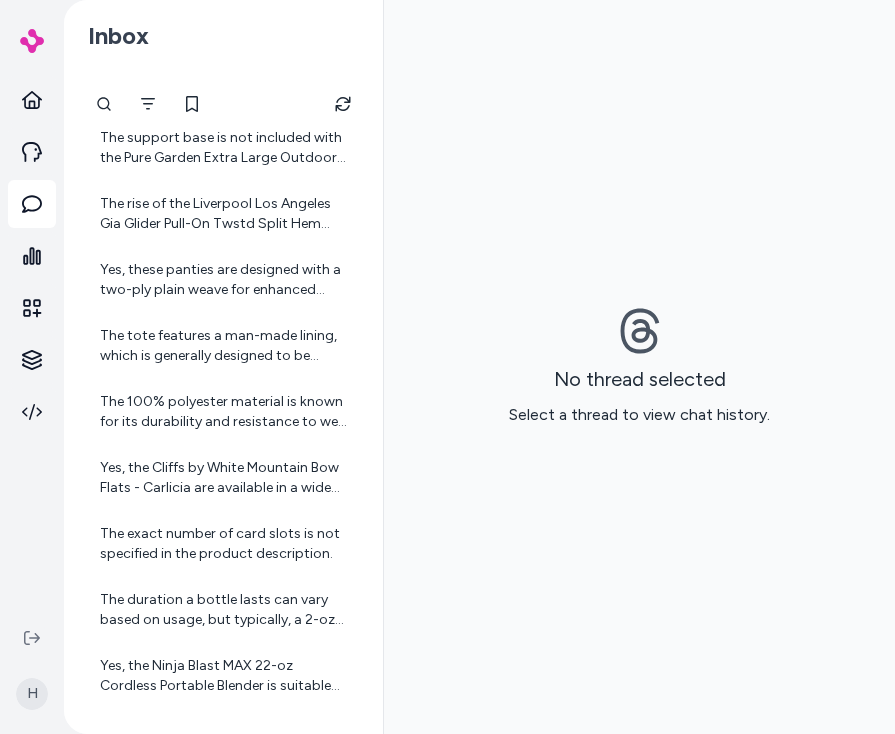 click at bounding box center (223, 104) 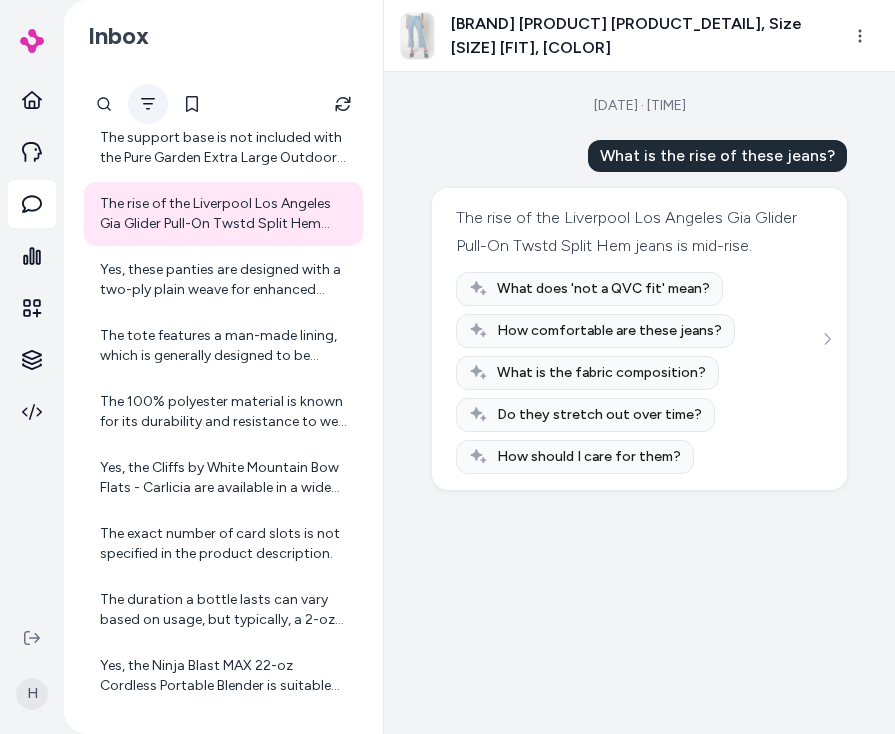 click 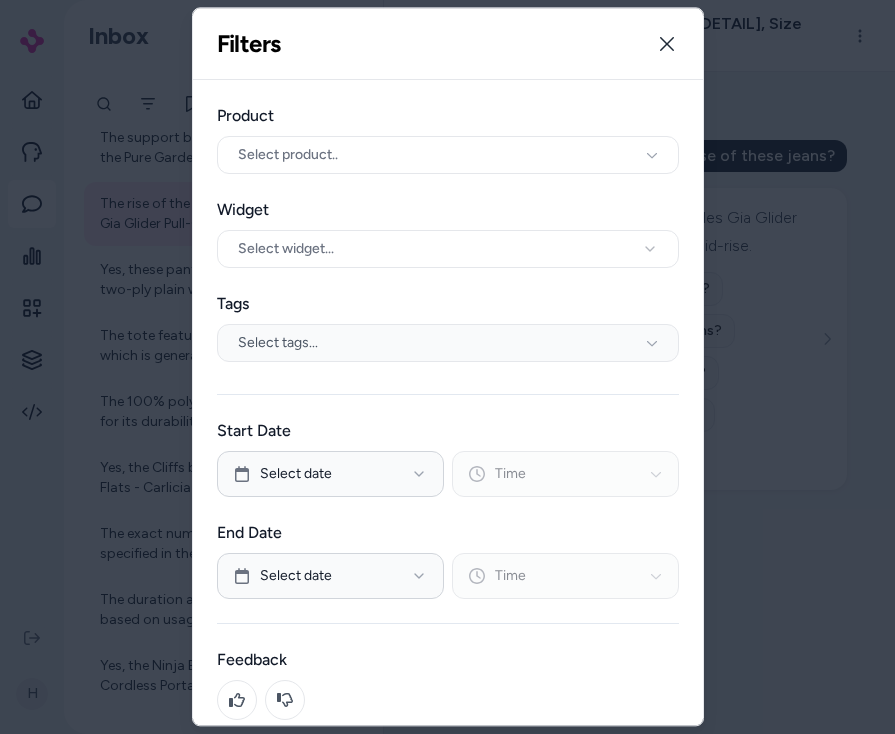 scroll, scrollTop: 152, scrollLeft: 0, axis: vertical 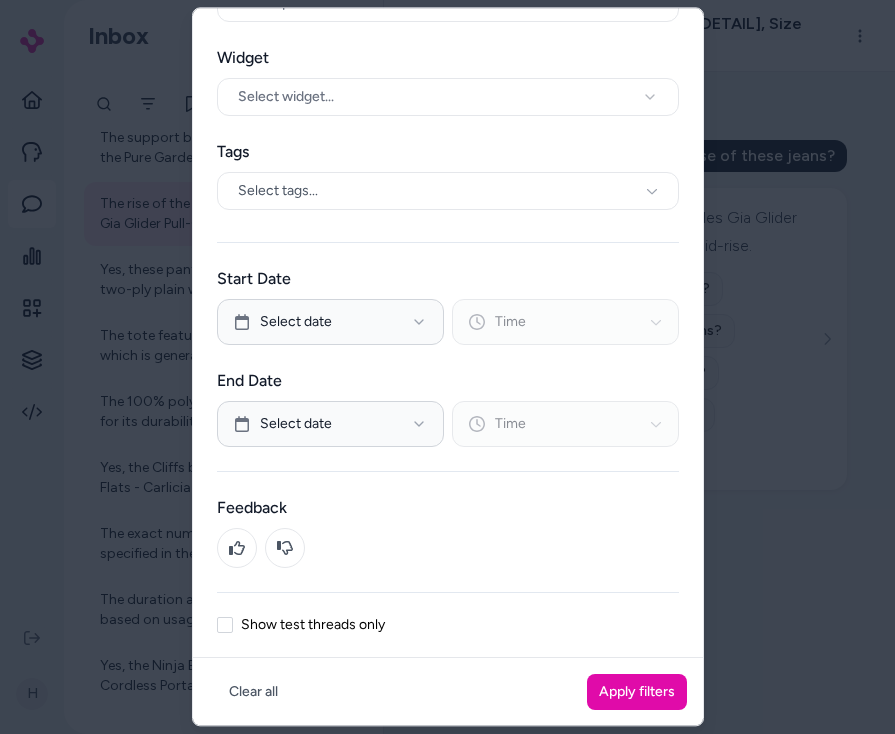 click on "Show test threads only" at bounding box center [448, 625] 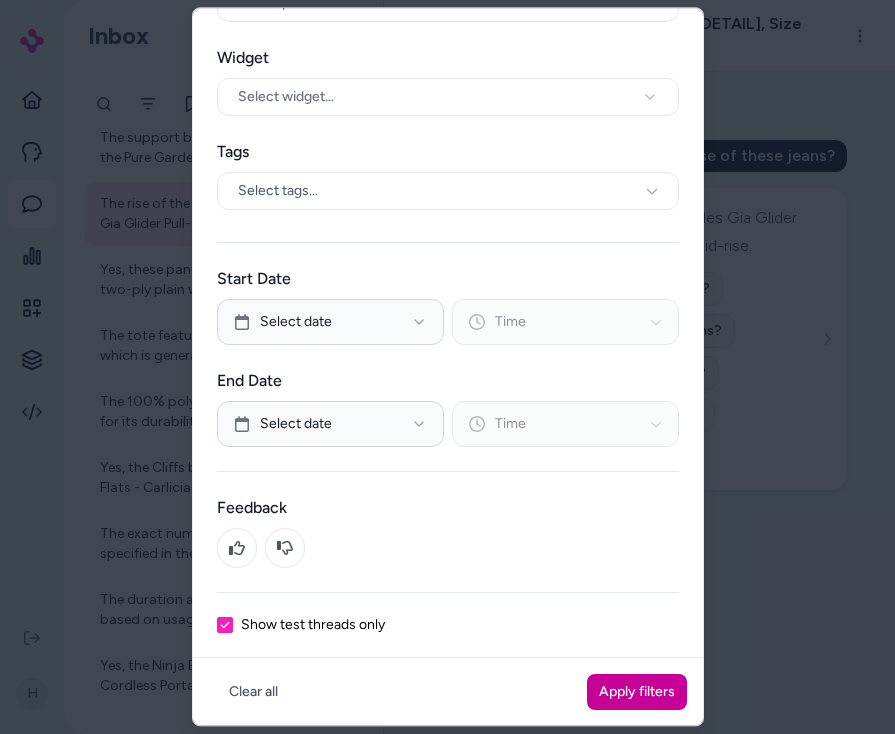 click on "Apply filters" at bounding box center [637, 692] 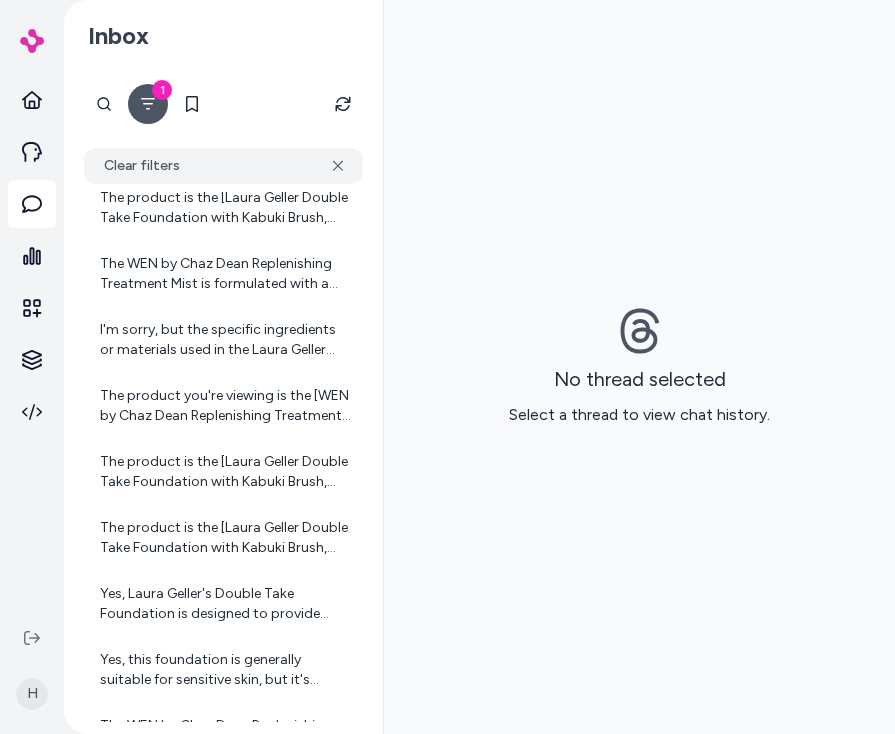 click on "The product is the [Laura Geller Double Take Foundation with Kabuki Brush, Light](https://www.qvc.com/qvc.product.A392072.html?alby_product_id=c47e3a50-70c2-583e-9bd6-8cc71b6abc43). It's a versatile powder foundation that delivers medium-to-full coverage with a matte finish. The foundation is baked on a terracotta tile and can be applied dry for medium-to-buildable coverage or wet for fuller coverage. It comes with a dual-sided sponge and a Kabuki retractable brush. The product is available in various shades, including Light, Fair, Deep, Porcelain, Tan, Golden Medium, and Medium." at bounding box center (225, 208) 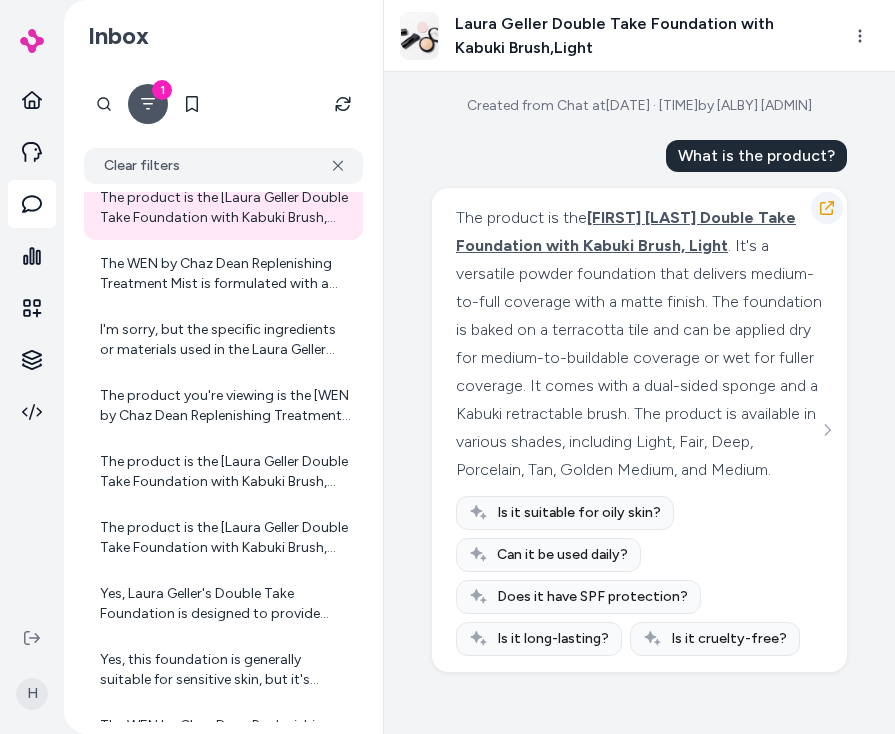 click 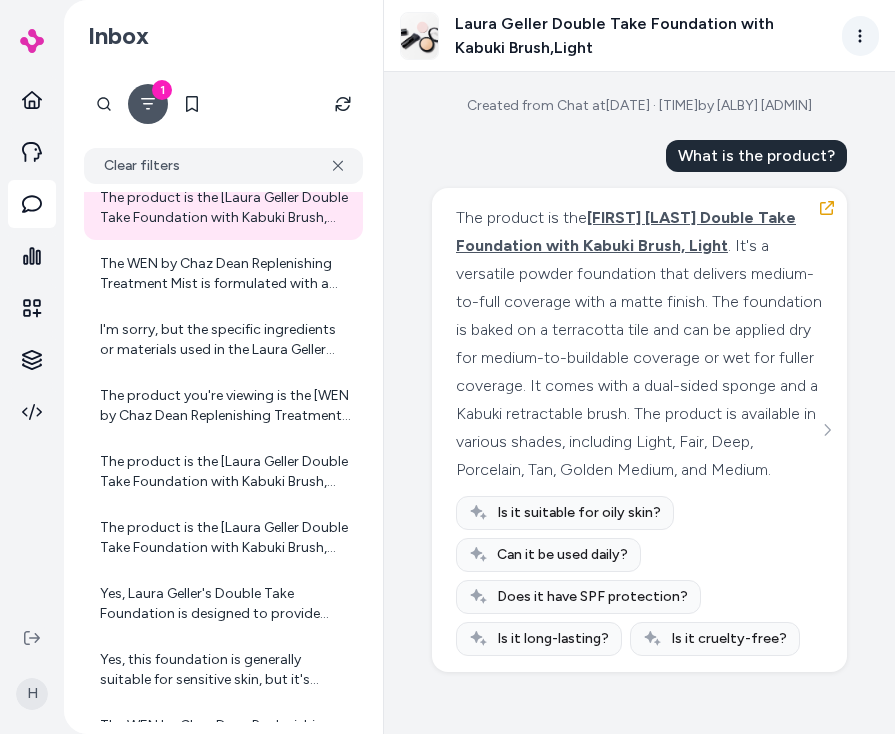 click on "H Inbox 1 Clear filters Today I'm sorry, but the specific ingredients or materials used in the Laura Geller Double Take Foundation are not provided in the information I have. You might find detailed ingredient information on the product packaging or by visiting the manufacturer's website. If you have any other questions about the product, feel free to ask! The product is the [Laura Geller Double Take Foundation with Kabuki Brush, Light](https://www.qvc.com/qvc.product.A392072.html?alby_product_id=c47e3a50-70c2-583e-9bd6-8cc71b6abc43). It's a versatile powder foundation that delivers medium-to-full coverage with a matte finish. The foundation is baked on a terracotta tile and can be applied dry for medium-to-buildable coverage or wet for fuller coverage. It comes with a dual-sided sponge and a Kabuki retractable brush. The product is available in various shades, including Light, Fair, Deep, Porcelain, Tan, Golden Medium, and Medium. Laura Geller Double Take Foundation with Kabuki Brush,Light by alby qa admin" at bounding box center [447, 367] 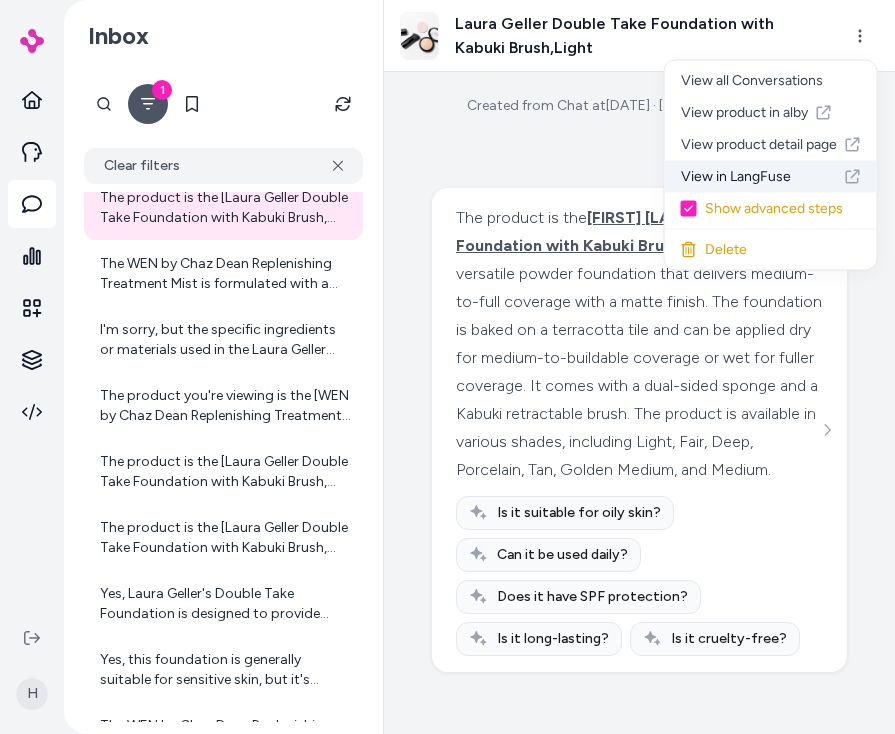 click on "View in LangFuse" at bounding box center [771, 177] 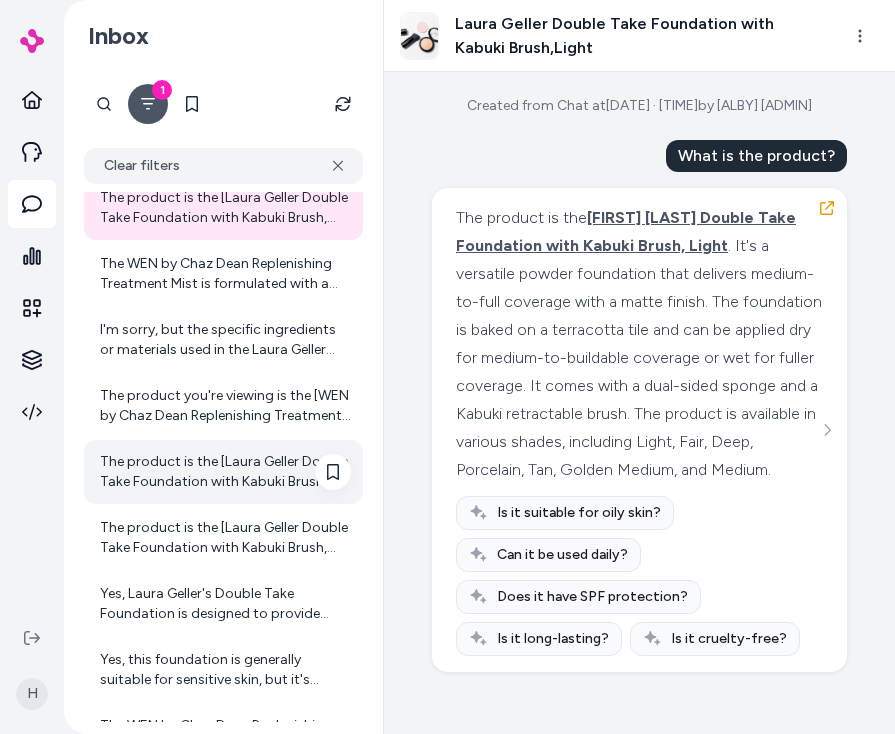 scroll, scrollTop: 850, scrollLeft: 0, axis: vertical 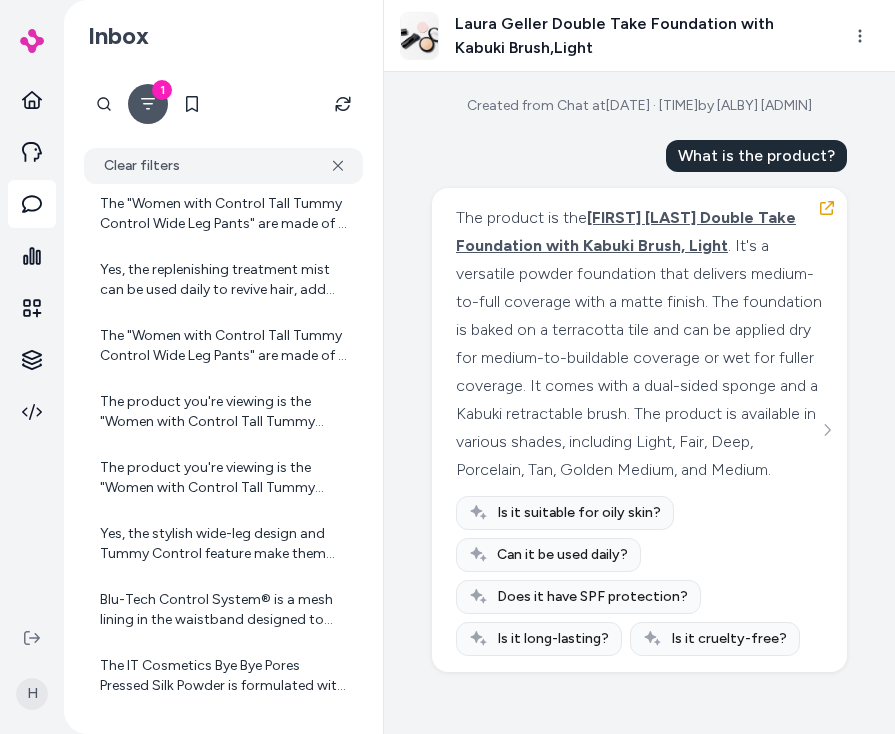 click on "Created from Chat at  [DATE] · [TIME]  by [USER] What is the product? The product is the  [BRAND] [PRODUCT], [SHADE] . It's a versatile powder foundation that delivers medium-to-full coverage with a matte finish. The foundation is baked on a terracotta tile and can be applied dry for medium-to-buildable coverage or wet for fuller coverage. It comes with a dual-sided sponge and a Kabuki retractable brush. The product is available in various shades, including [SHADE], [SHADE], [SHADE], [SHADE], [SHADE], [SHADE], and [SHADE].   Is it suitable for oily skin?   Can it be used daily?   Does it have SPF protection?   Is it long-lasting?   Is it cruelty-free?" at bounding box center [639, 403] 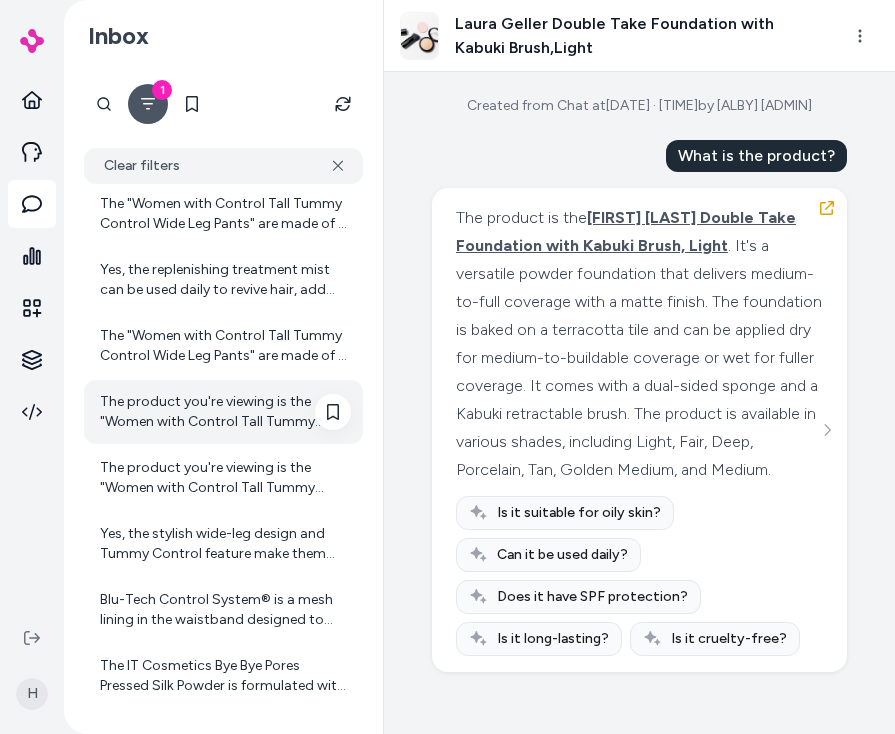 scroll, scrollTop: 1510, scrollLeft: 0, axis: vertical 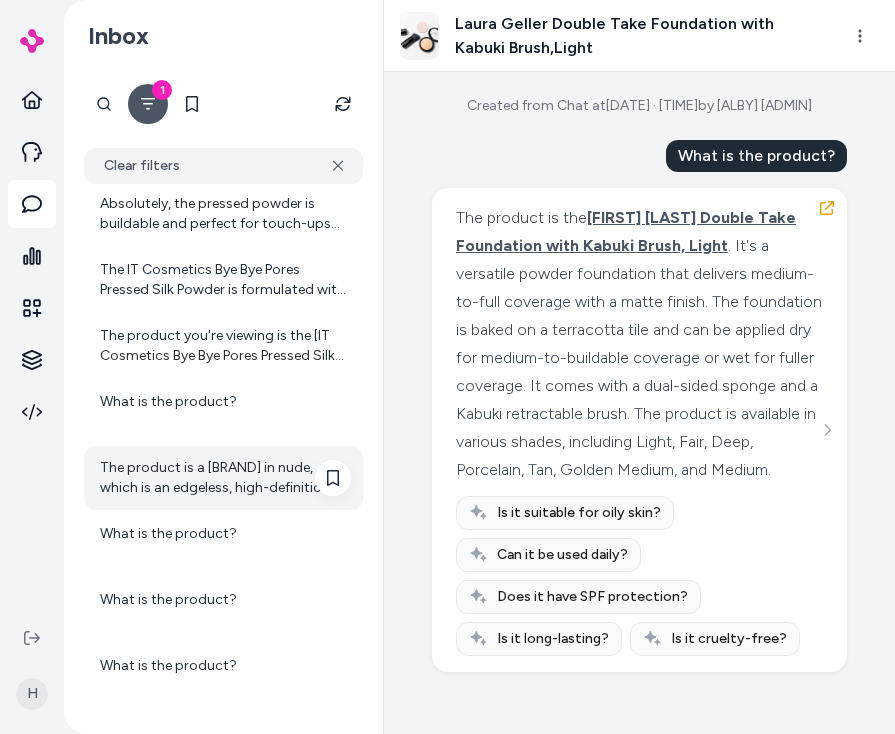 click on "The product is a [BRAND] in nude, which is an edgeless, high-definition cosmetic sponge. It is made from the same material as the original [BRAND], designed to provide an airbrushed application and absorb minimal product. The specific material composition is not detailed in the product description." at bounding box center (225, 478) 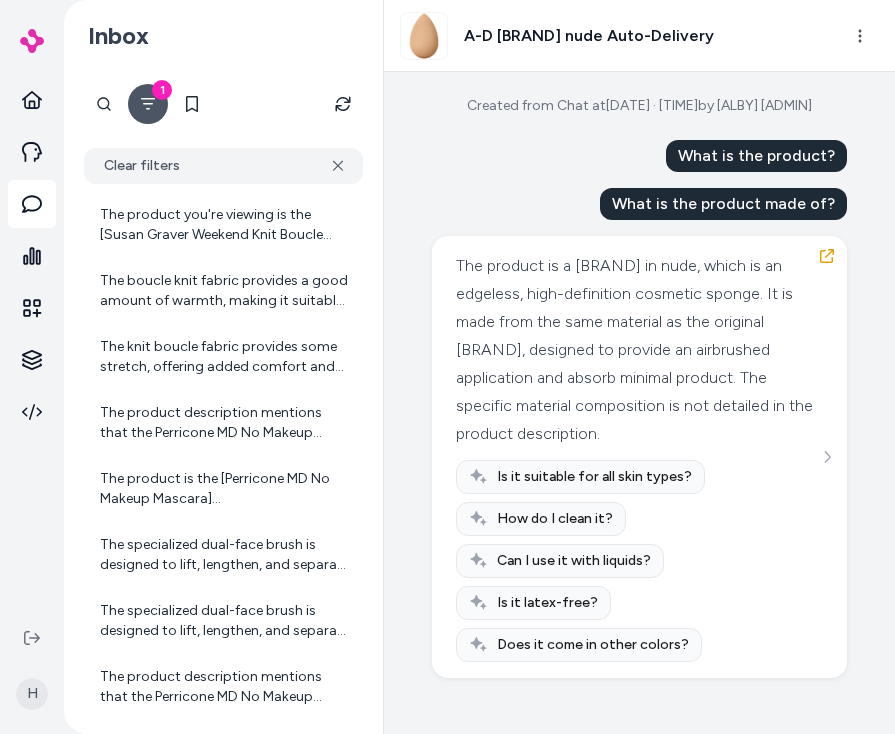 scroll, scrollTop: 3490, scrollLeft: 0, axis: vertical 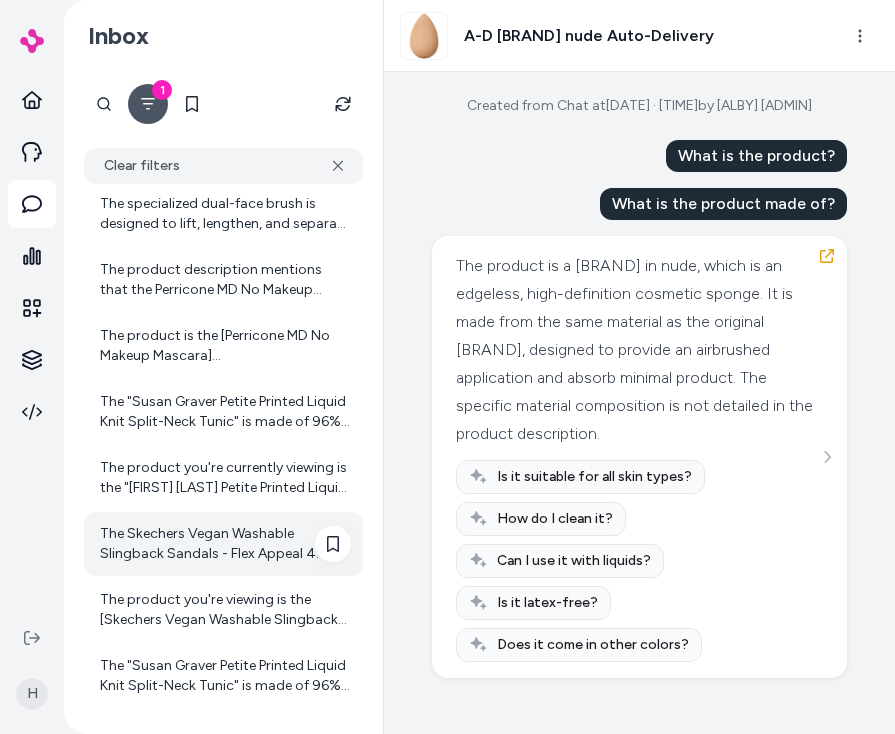 click on "The Skechers Vegan Washable Slingback Sandals - Flex Appeal 4.0 are made with a textile upper and a man-made balance. The design includes a multi-color mesh H-band, providing a comfortable and breathable fit." at bounding box center (225, 544) 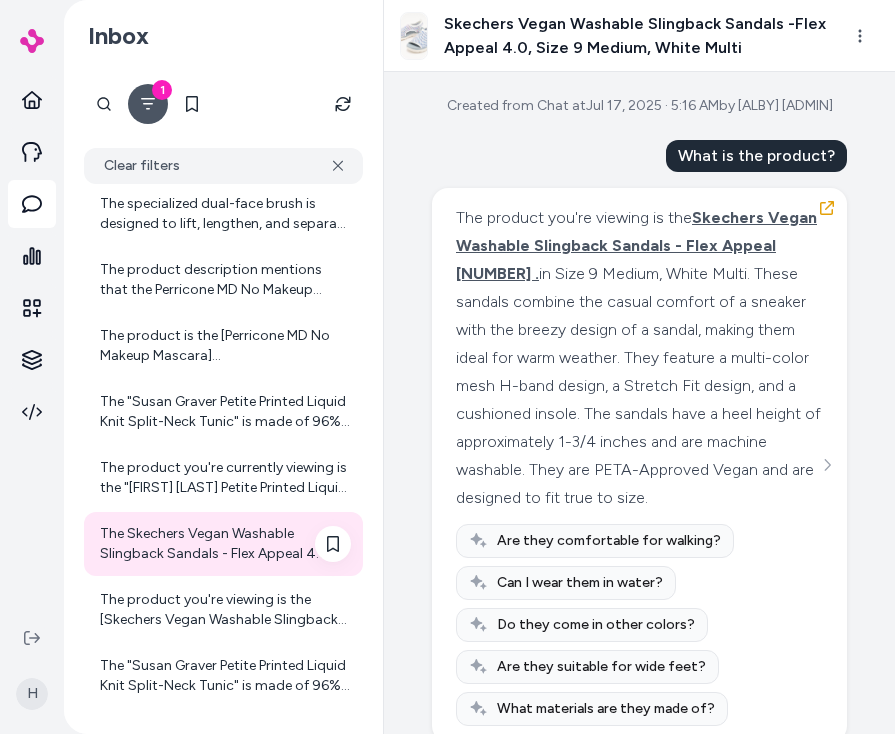 scroll, scrollTop: 4150, scrollLeft: 0, axis: vertical 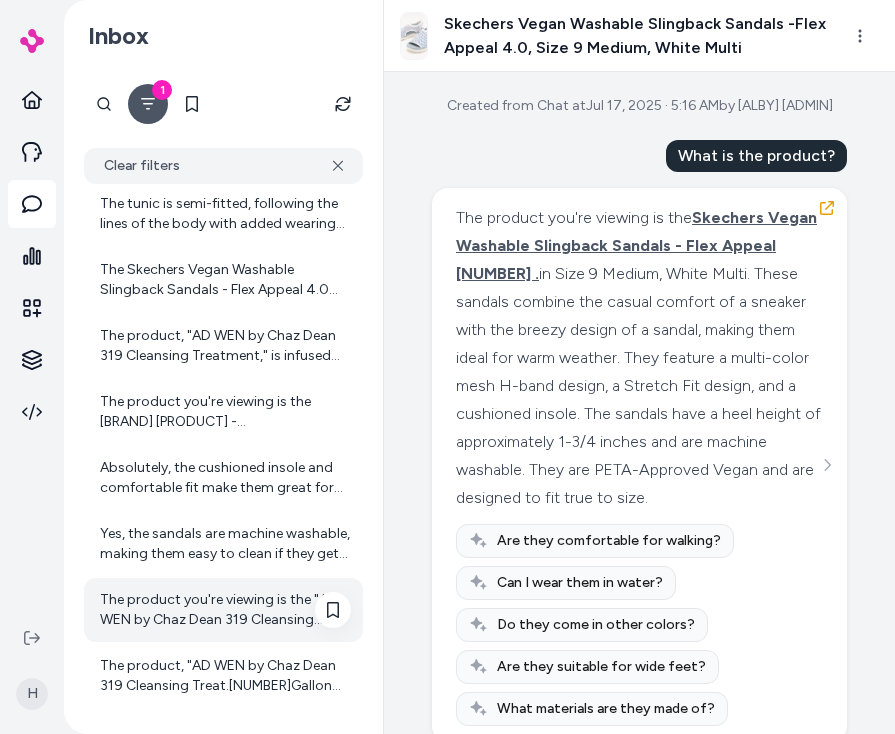 click on "The product you're viewing is the "AD WEN by Chaz Dean 319 Cleansing Treat.1Gallon Auto-Delivery." It's a hair care product designed by Chaz Dean, featuring a blend of 11 amino acids along with a unique combination of oils and extracts to nourish your hair. This product is part of an Auto-Delivery plan, meaning you'll receive an additional shipment in approximately six months, totaling two shipments. It's suitable for all hair lengths, and the instructions suggest using a specific number of pumps based on your hair length. The product can also be used as a leave-in conditioner." at bounding box center (225, 610) 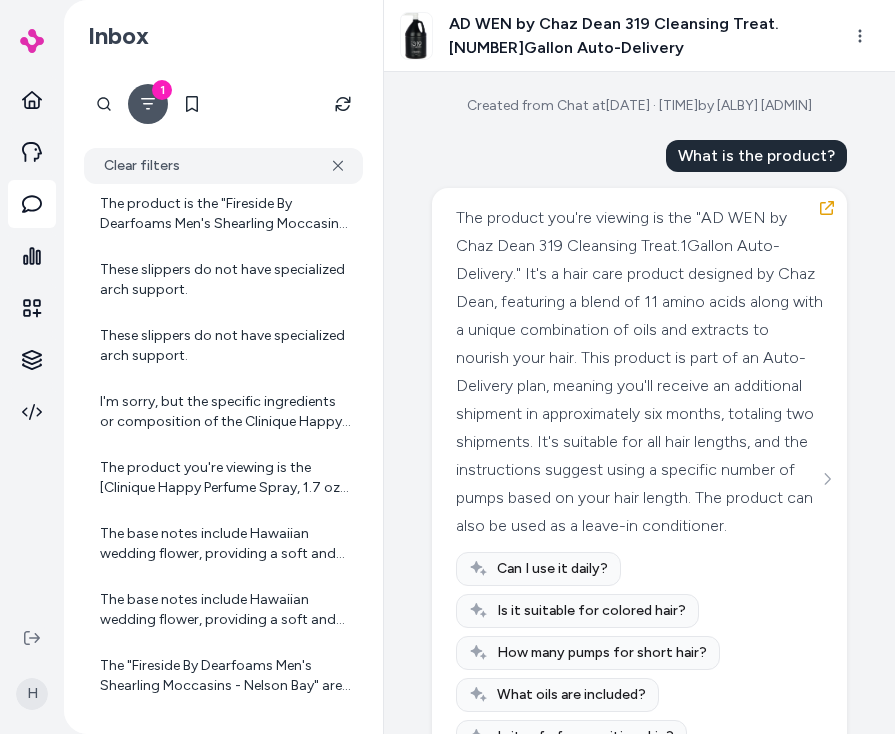 scroll, scrollTop: 6848, scrollLeft: 0, axis: vertical 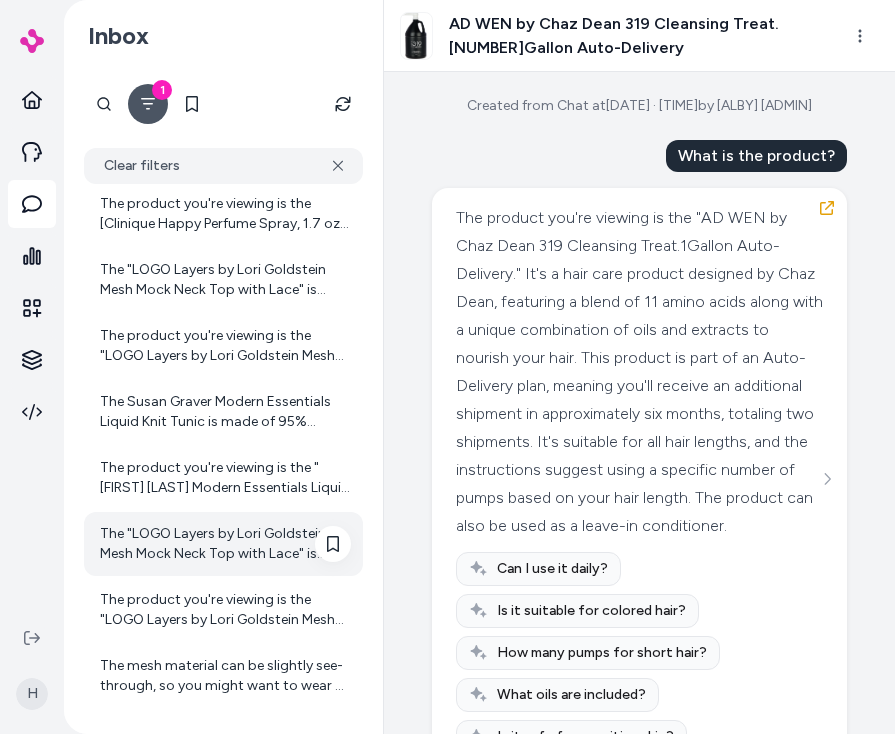 click on "The "LOGO Layers by Lori Goldstein Mesh Mock Neck Top with Lace" is made of 92% nylon and 8% spandex, exclusive of decoration." at bounding box center (225, 544) 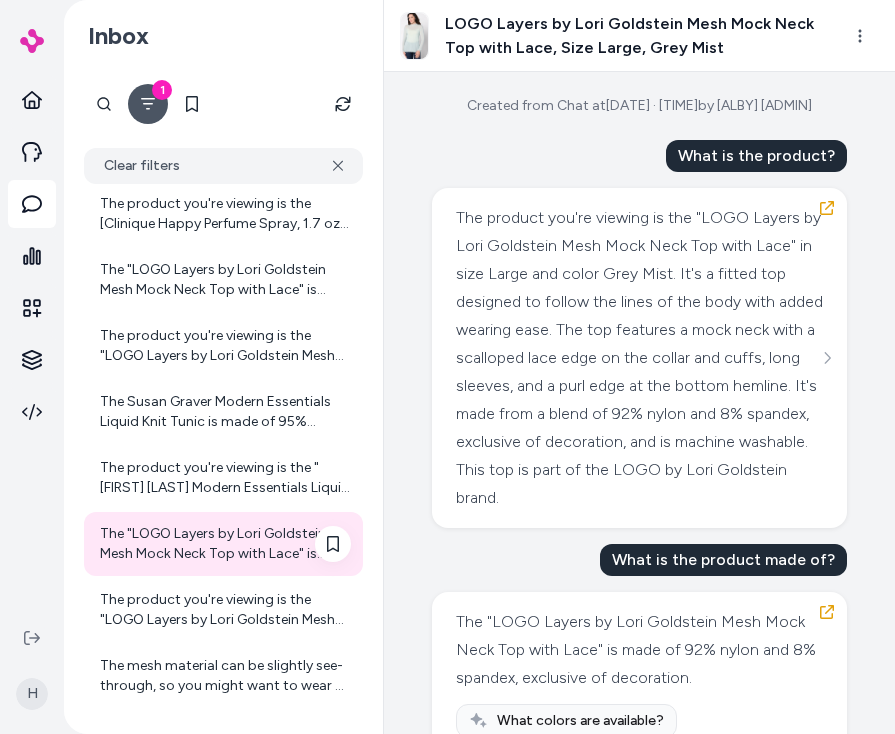 scroll, scrollTop: 7508, scrollLeft: 0, axis: vertical 